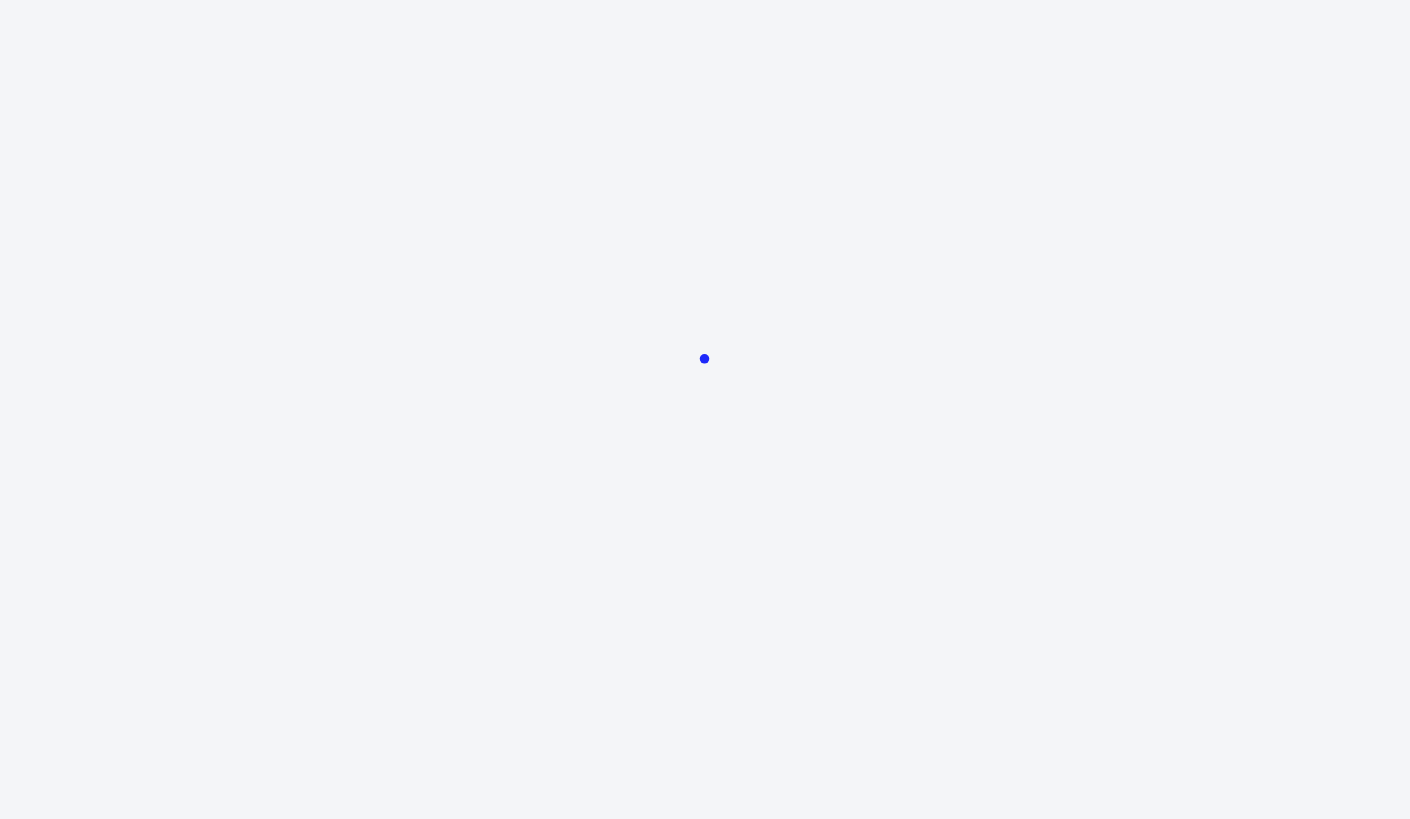 scroll, scrollTop: 0, scrollLeft: 0, axis: both 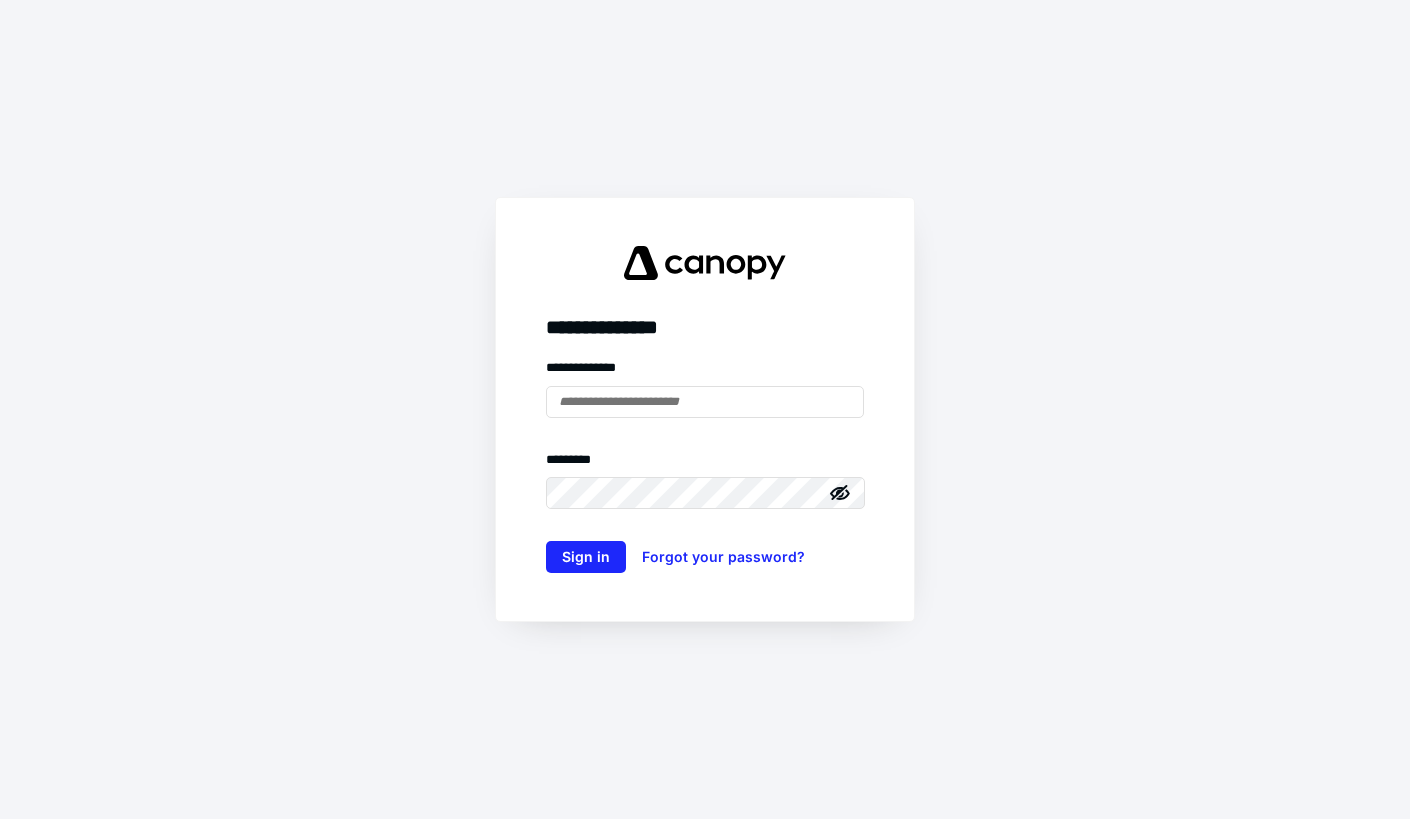 type on "**********" 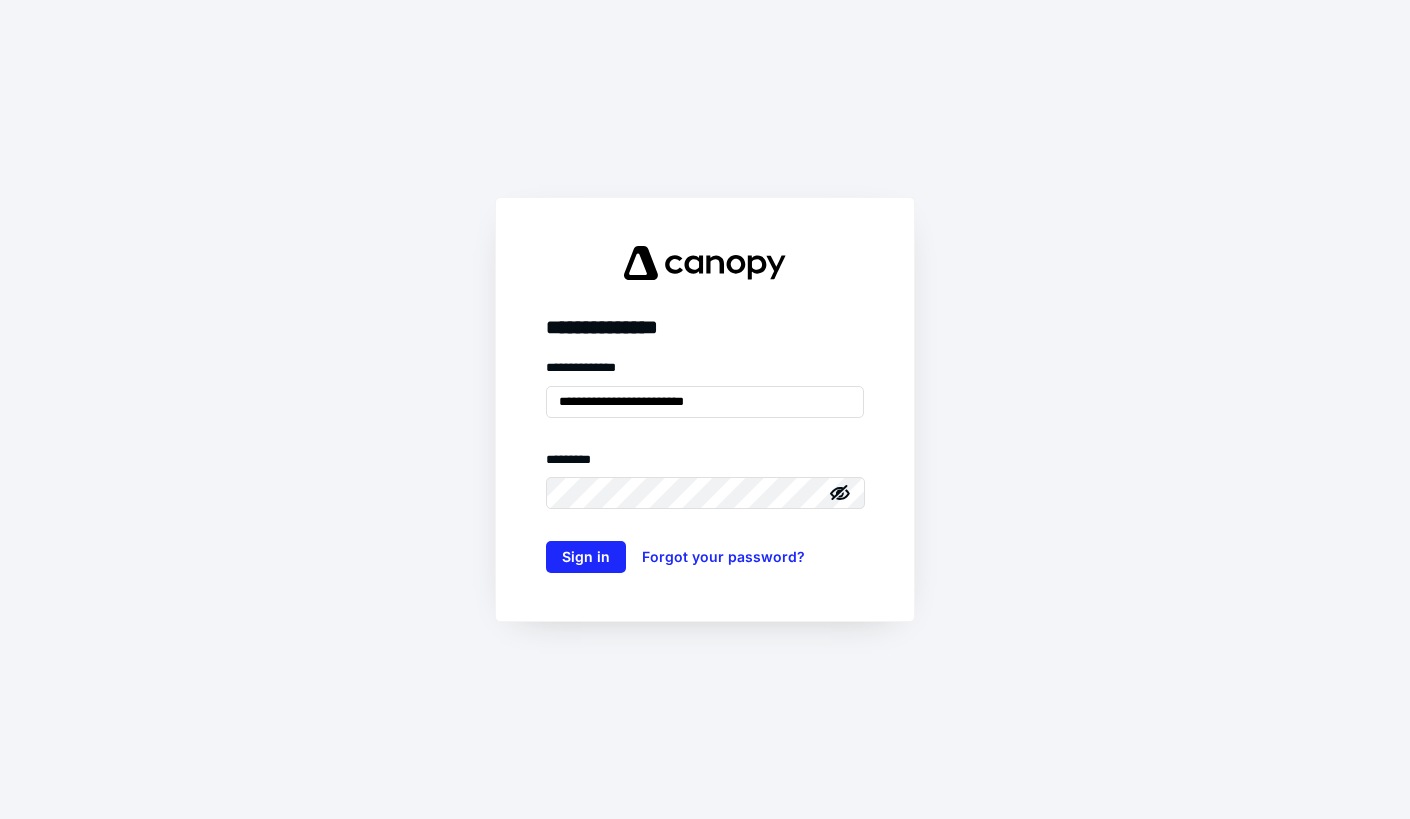 click 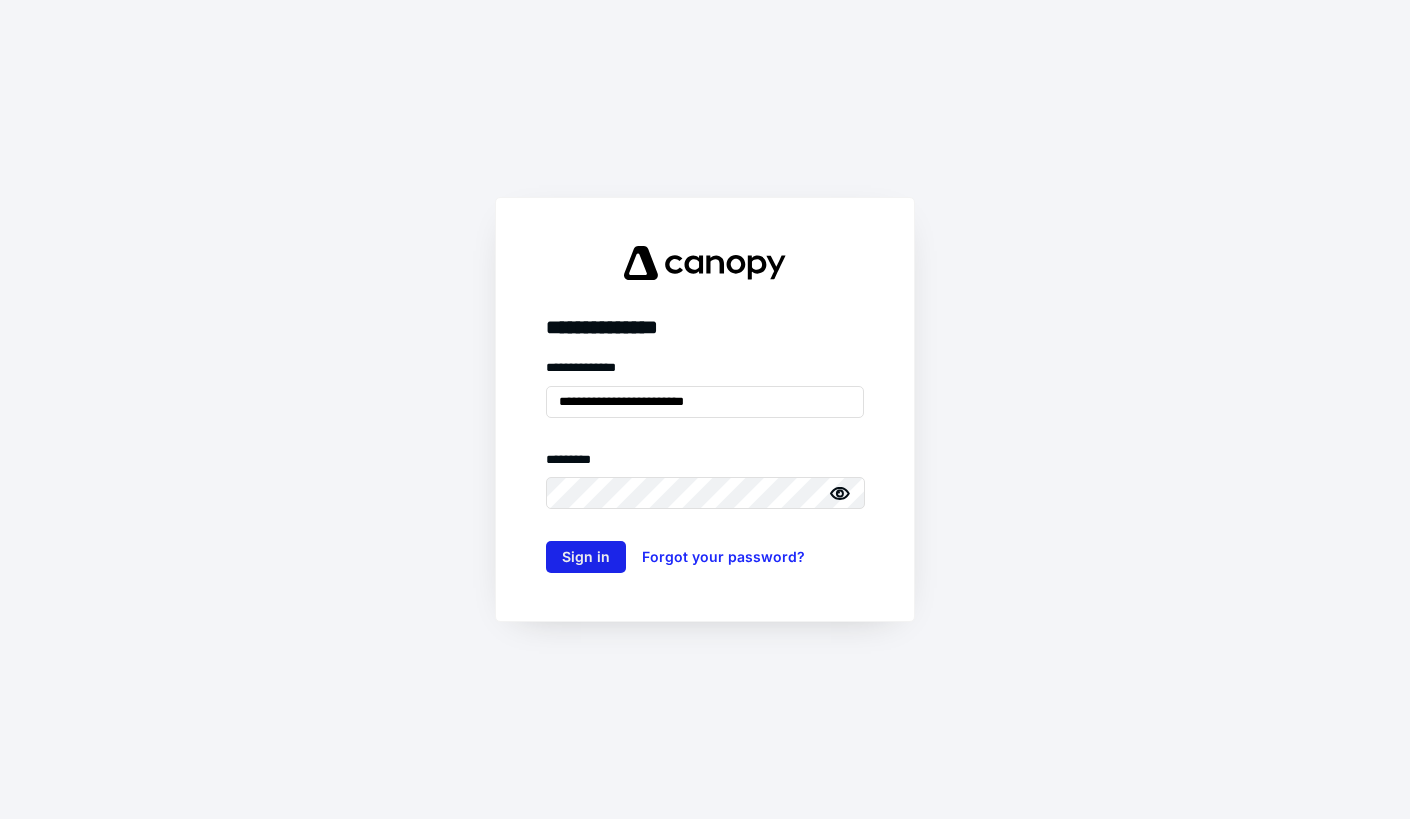 click on "Sign in" at bounding box center (586, 557) 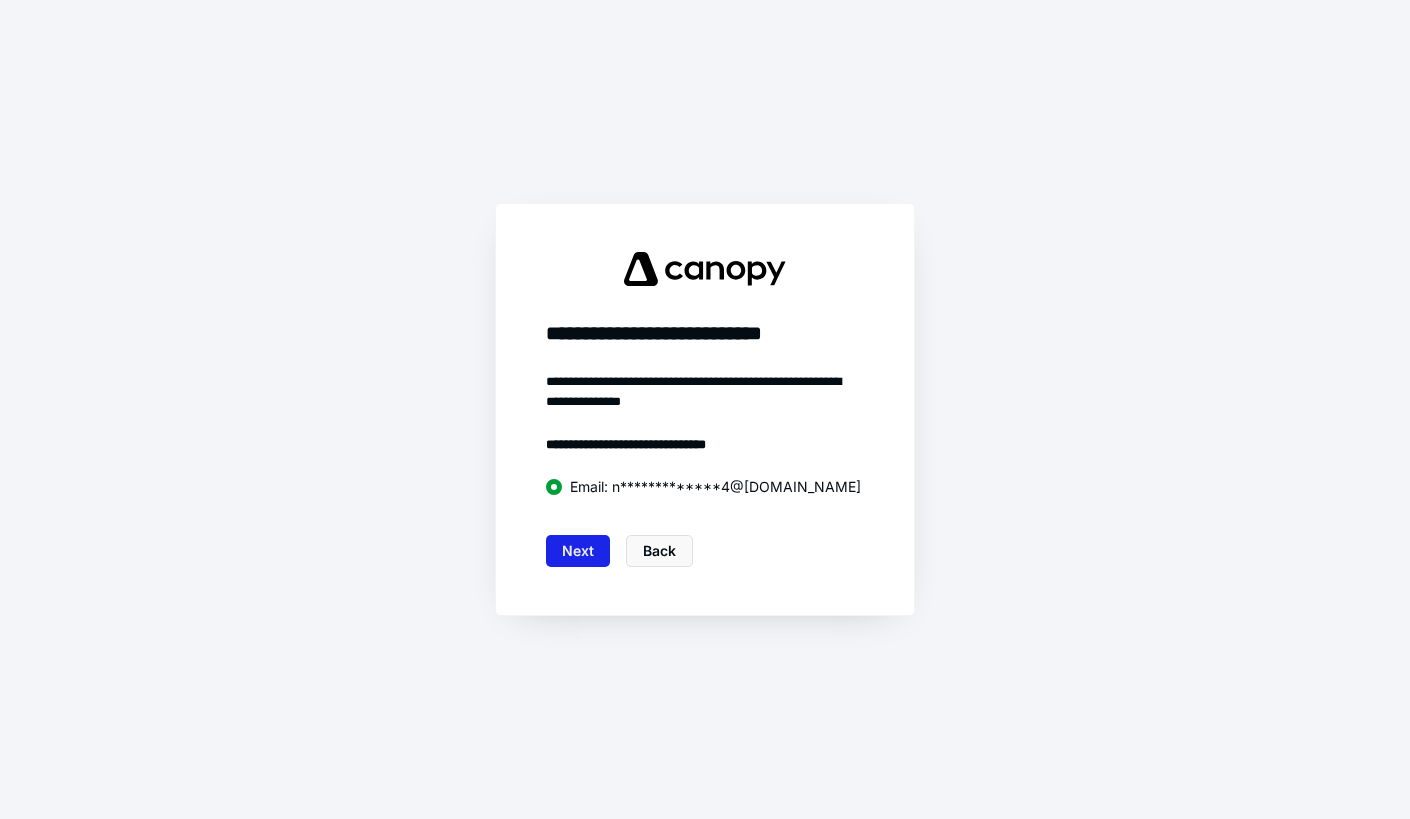 click on "Next" at bounding box center [578, 551] 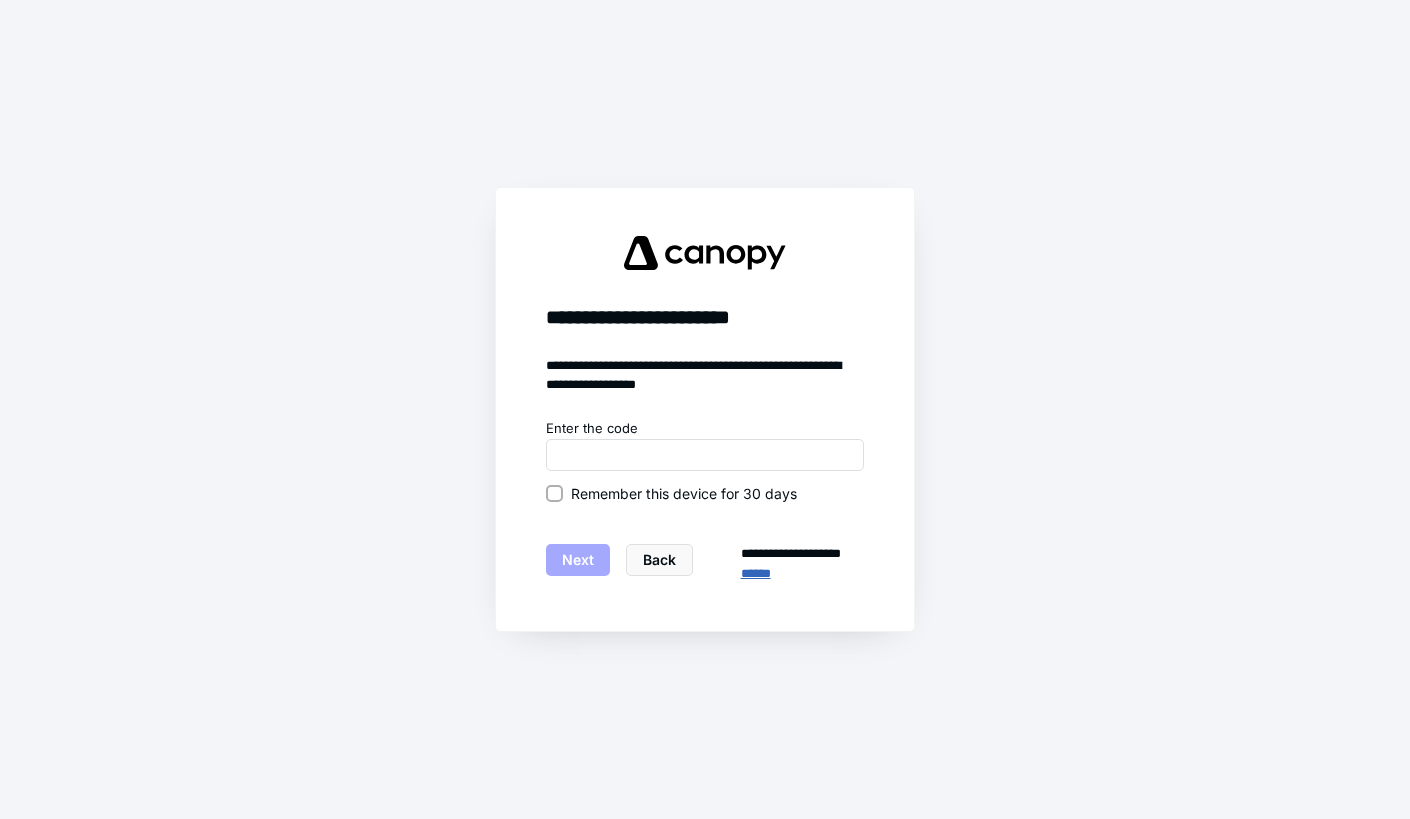 click on "******" at bounding box center [802, 573] 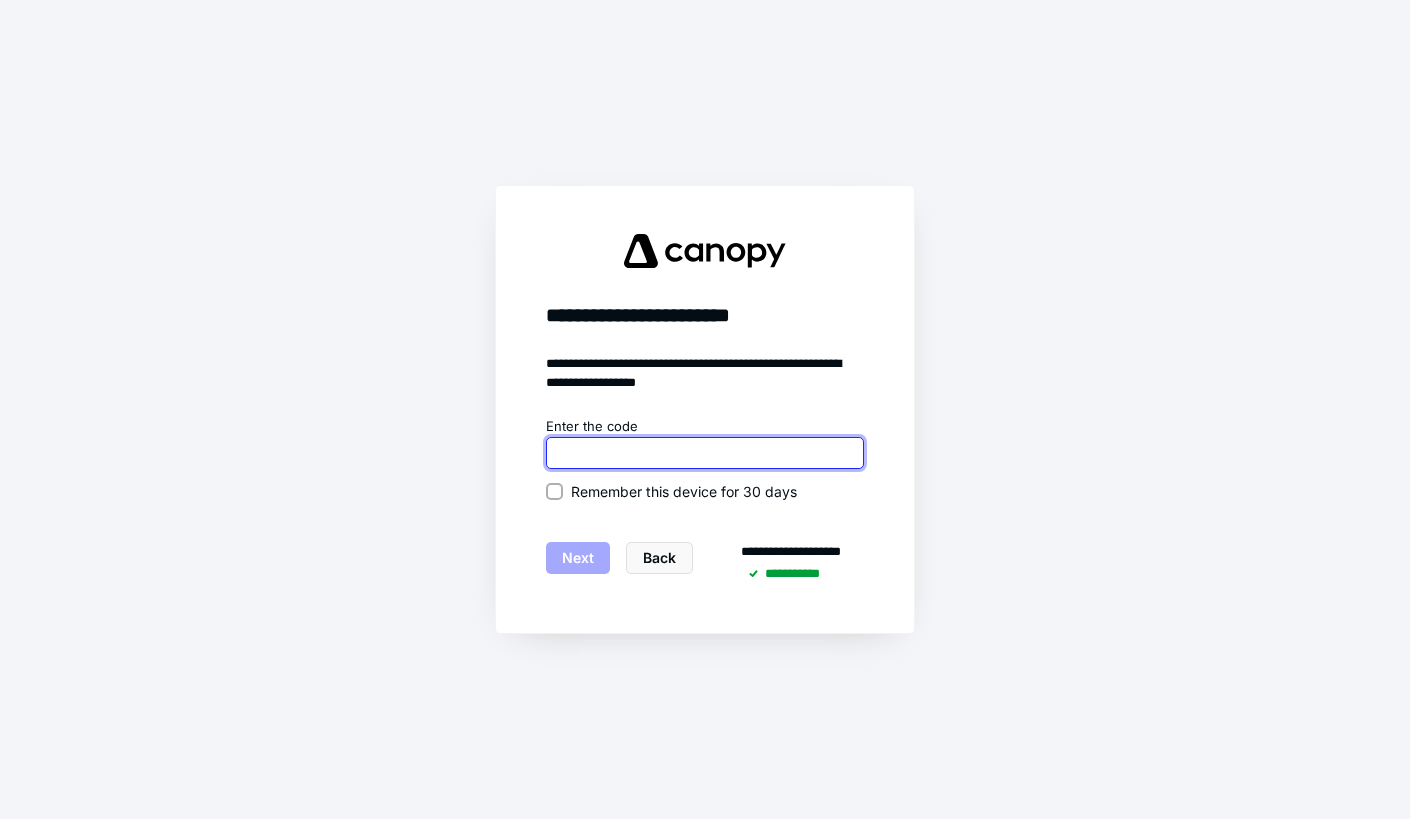 click at bounding box center (705, 453) 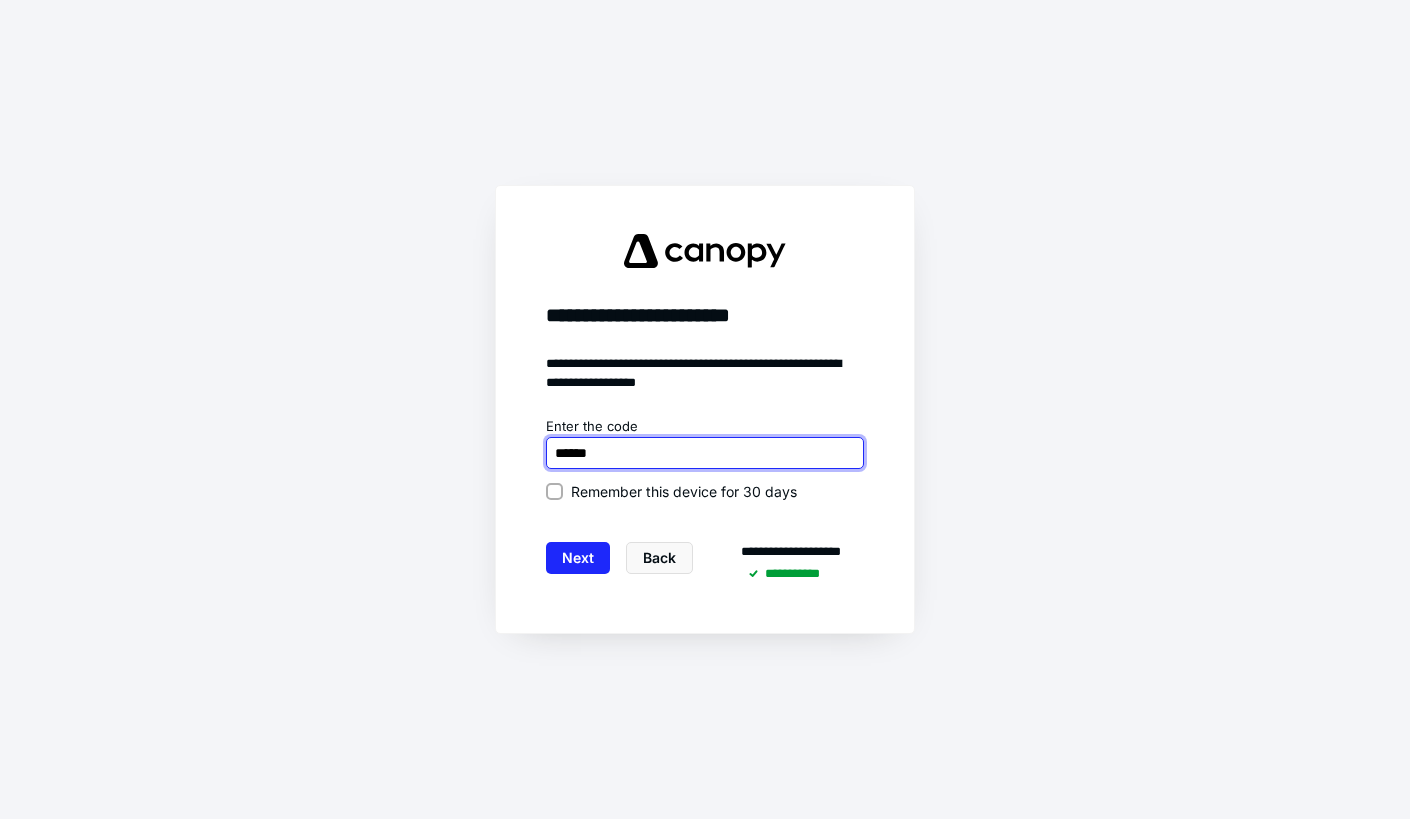 type on "******" 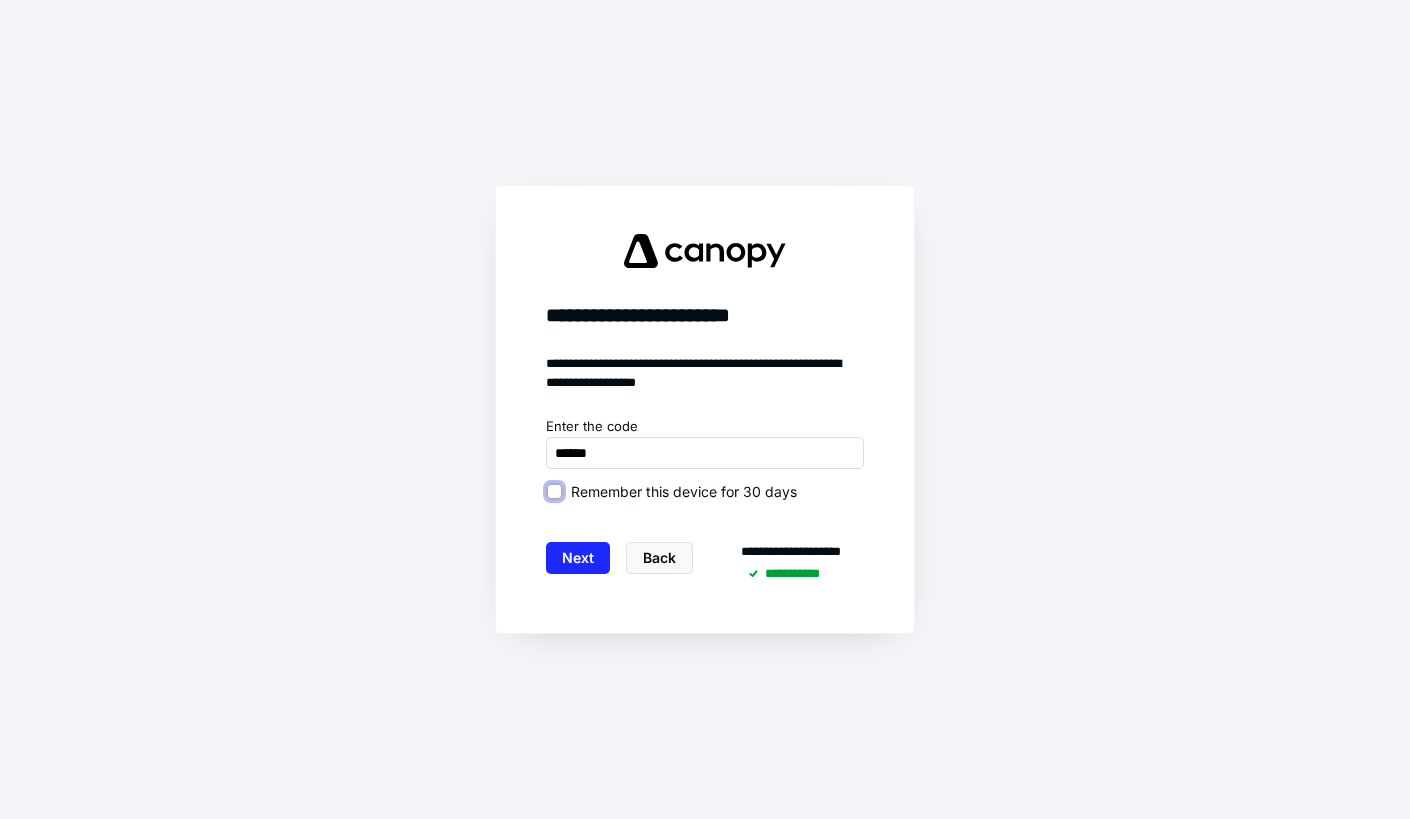 click on "Remember this device for 30 days" at bounding box center (554, 491) 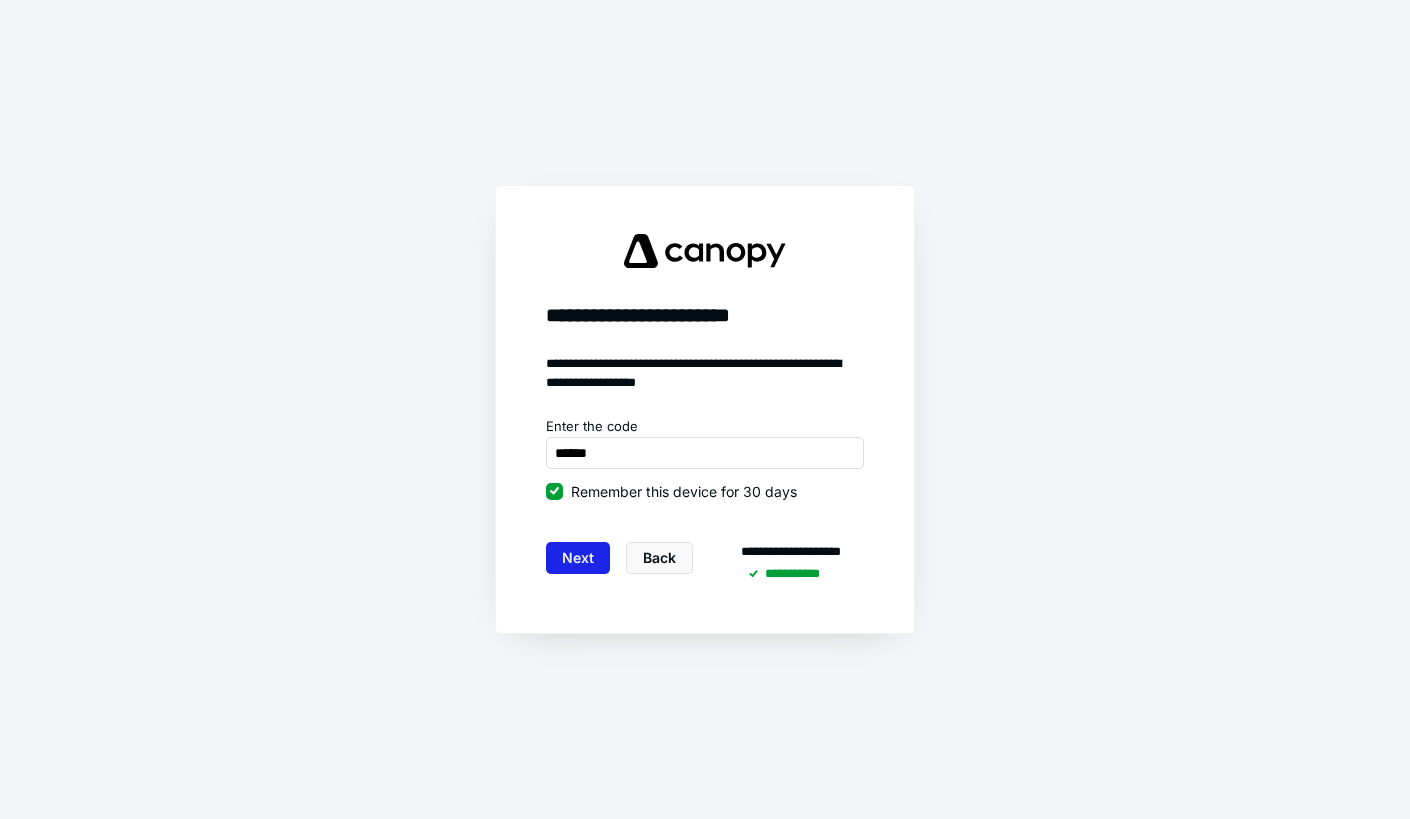 click on "Next" at bounding box center [578, 558] 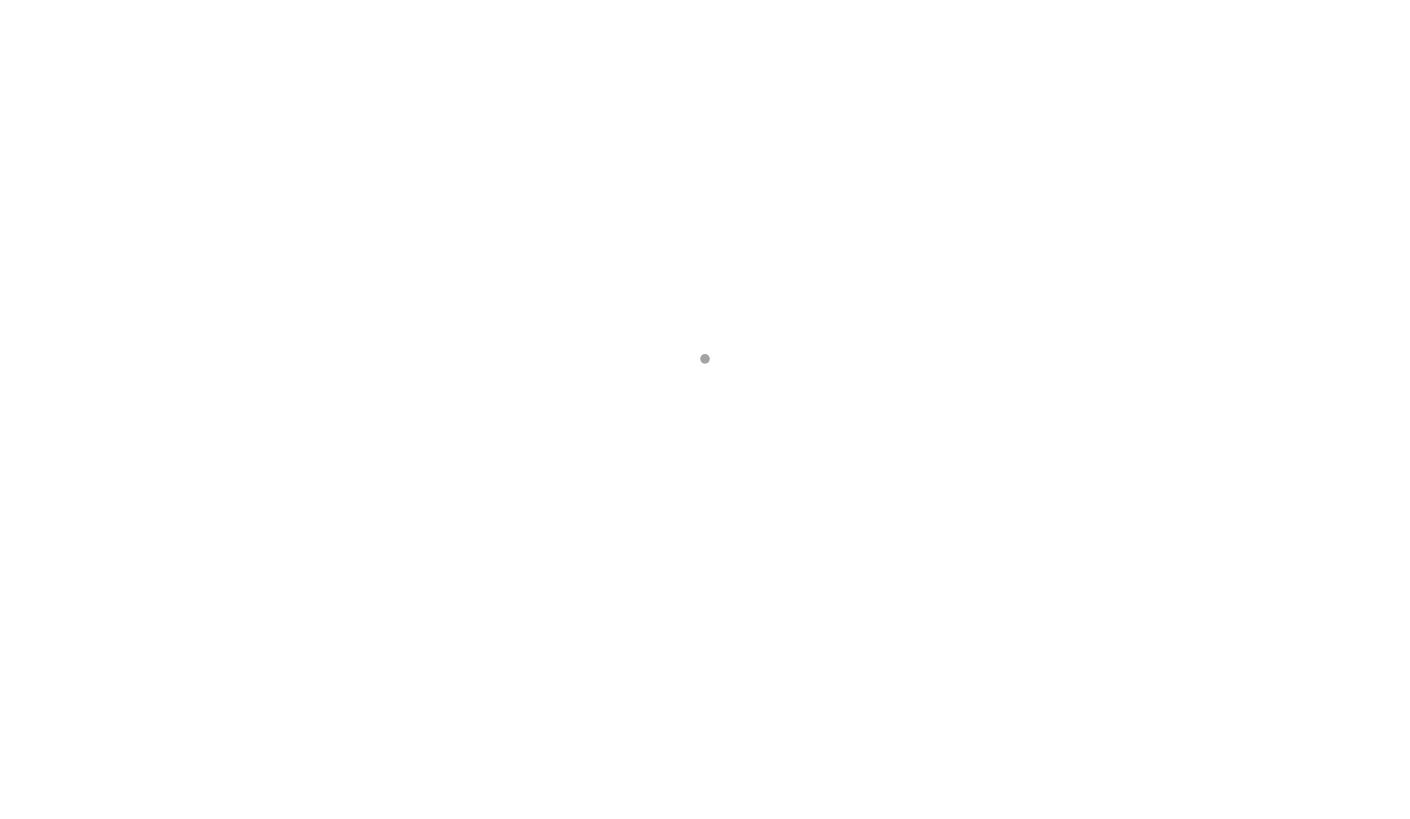 scroll, scrollTop: 0, scrollLeft: 0, axis: both 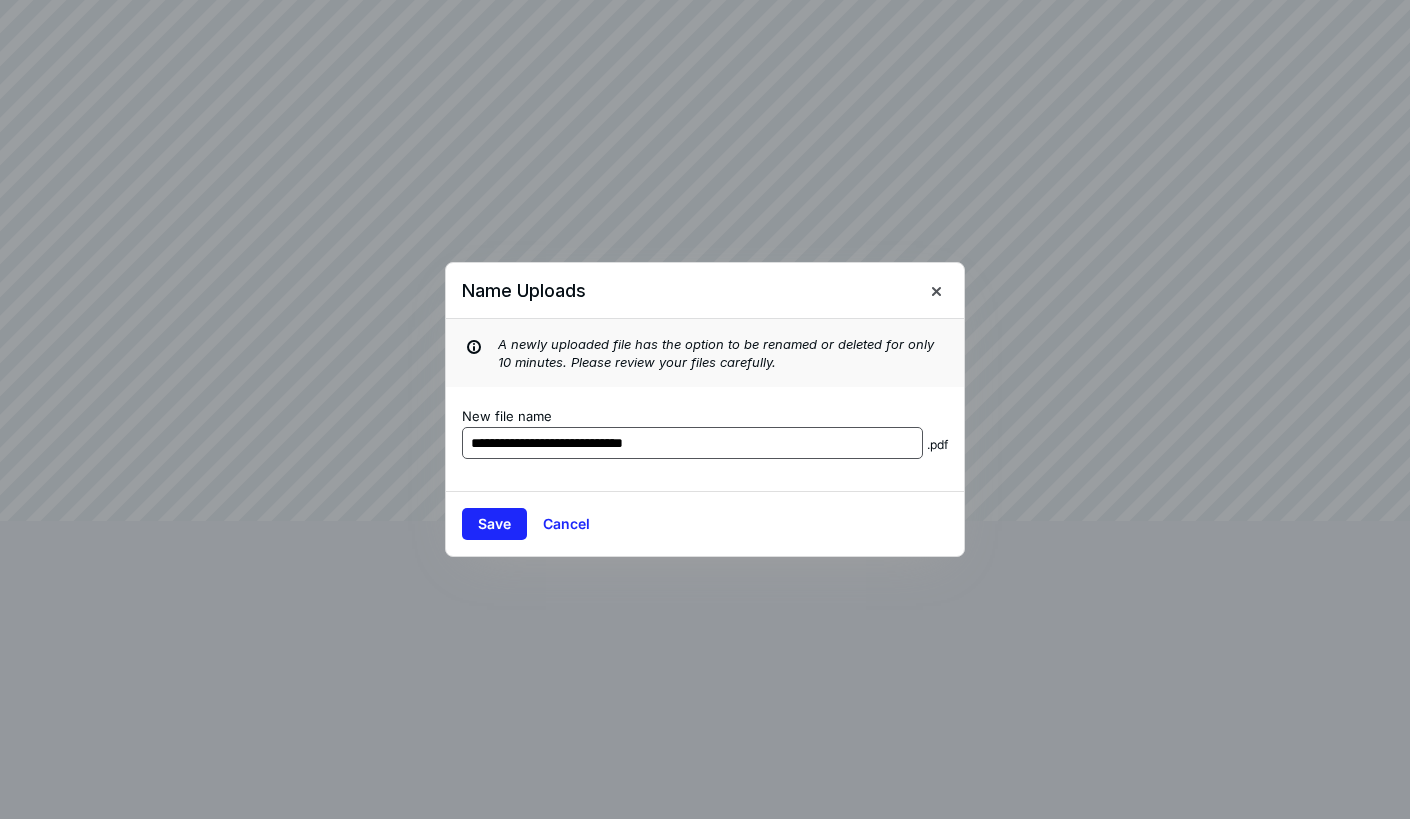 click on "**********" at bounding box center (692, 443) 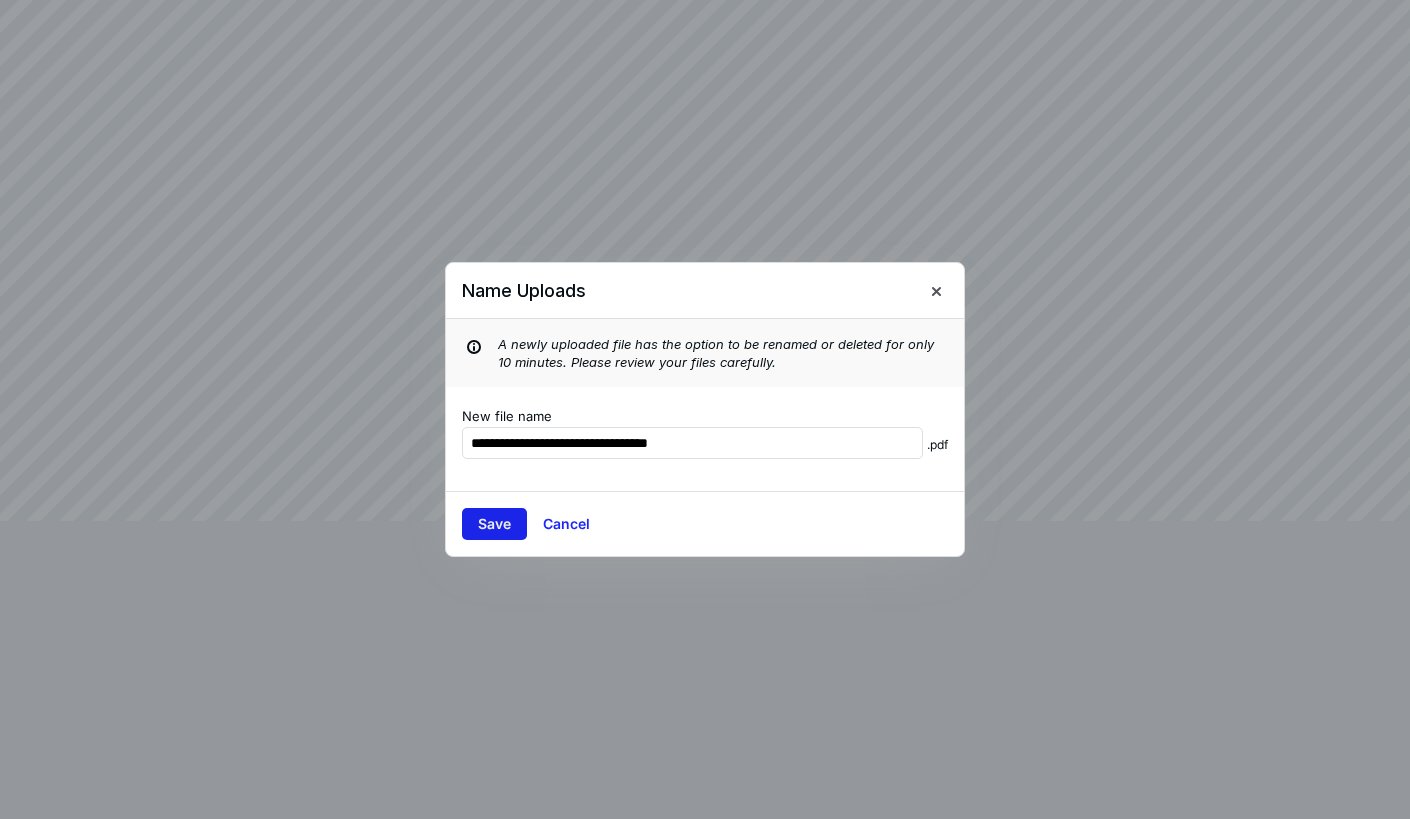 type on "**********" 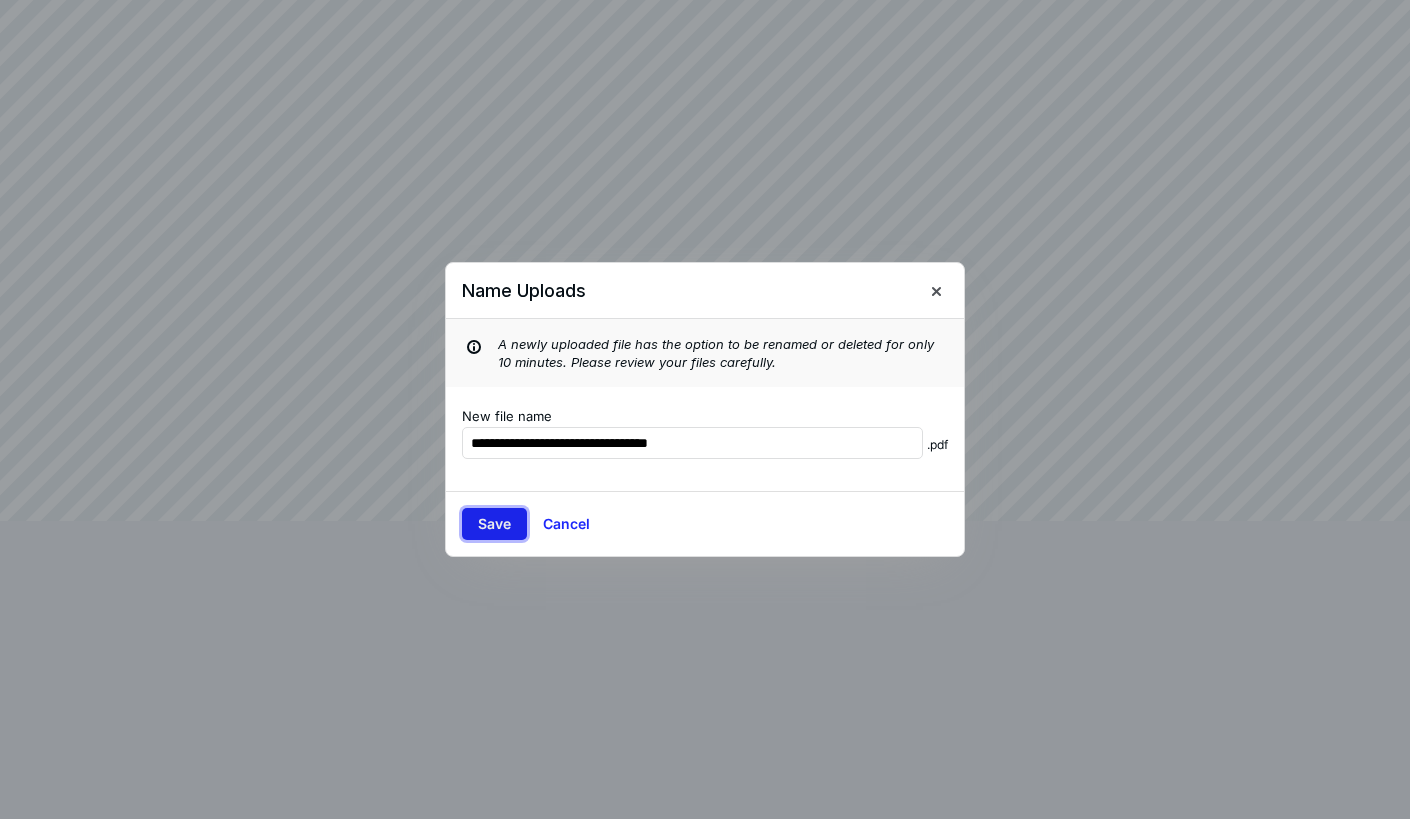 click on "Save" at bounding box center (494, 524) 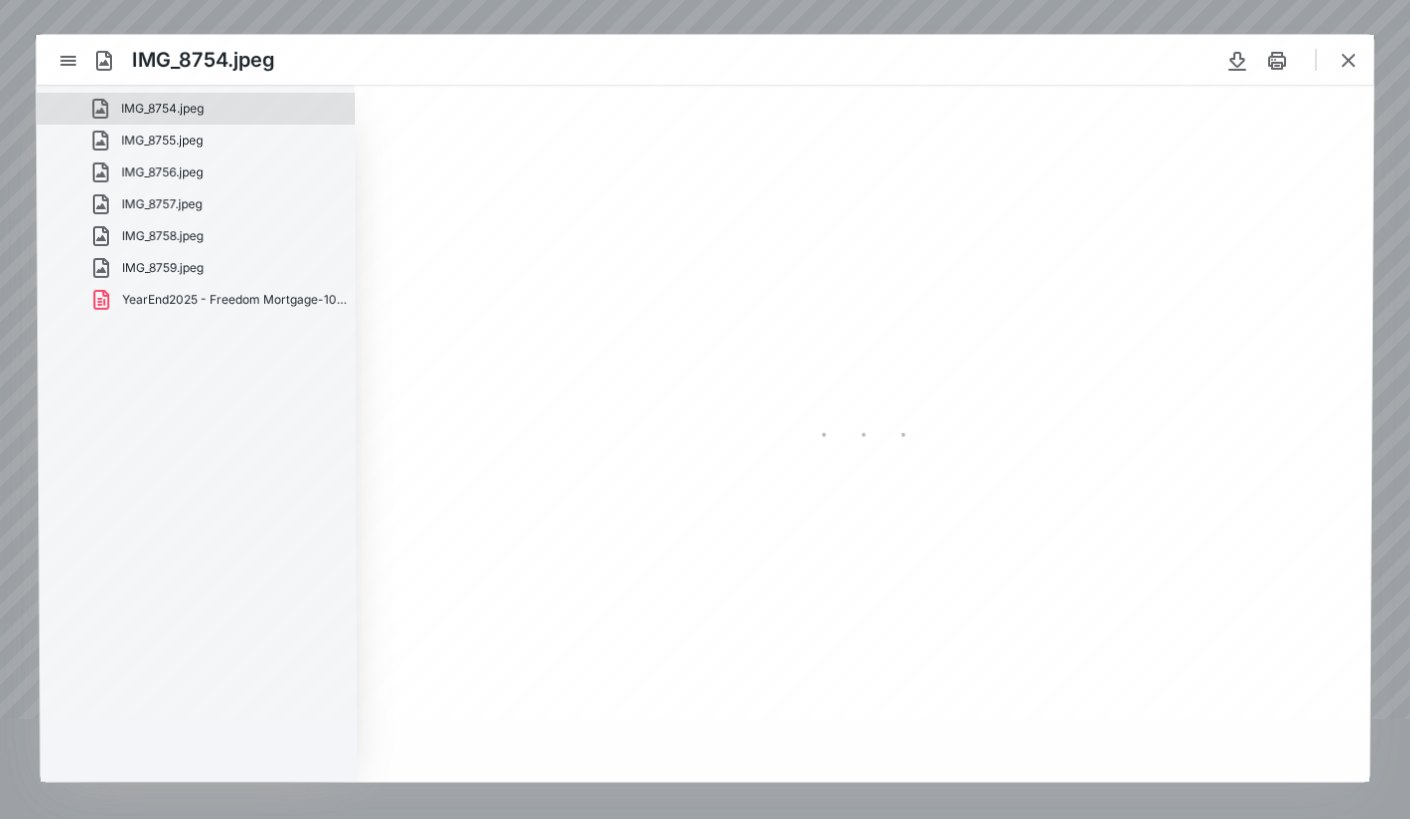 scroll, scrollTop: 0, scrollLeft: 0, axis: both 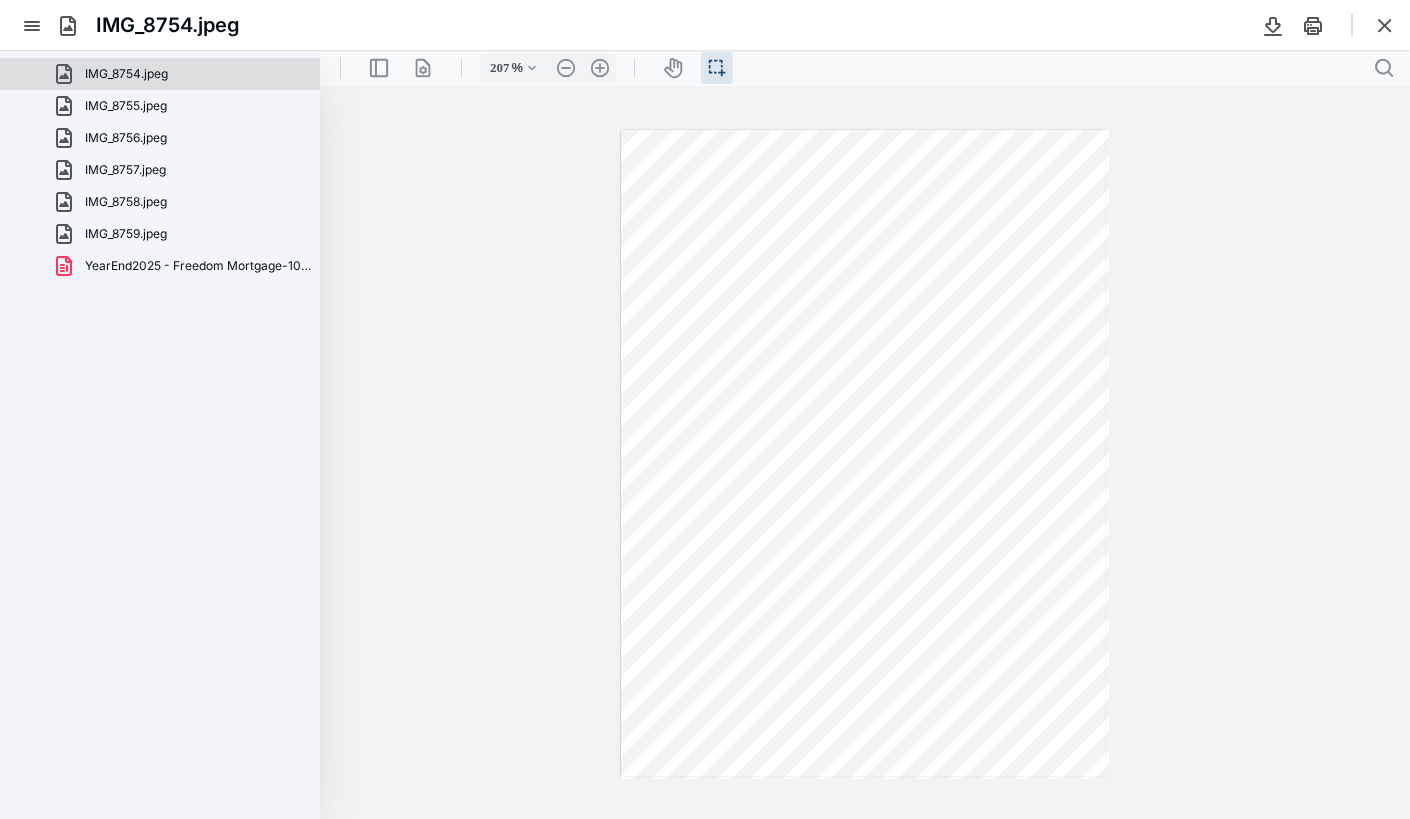 type on "257" 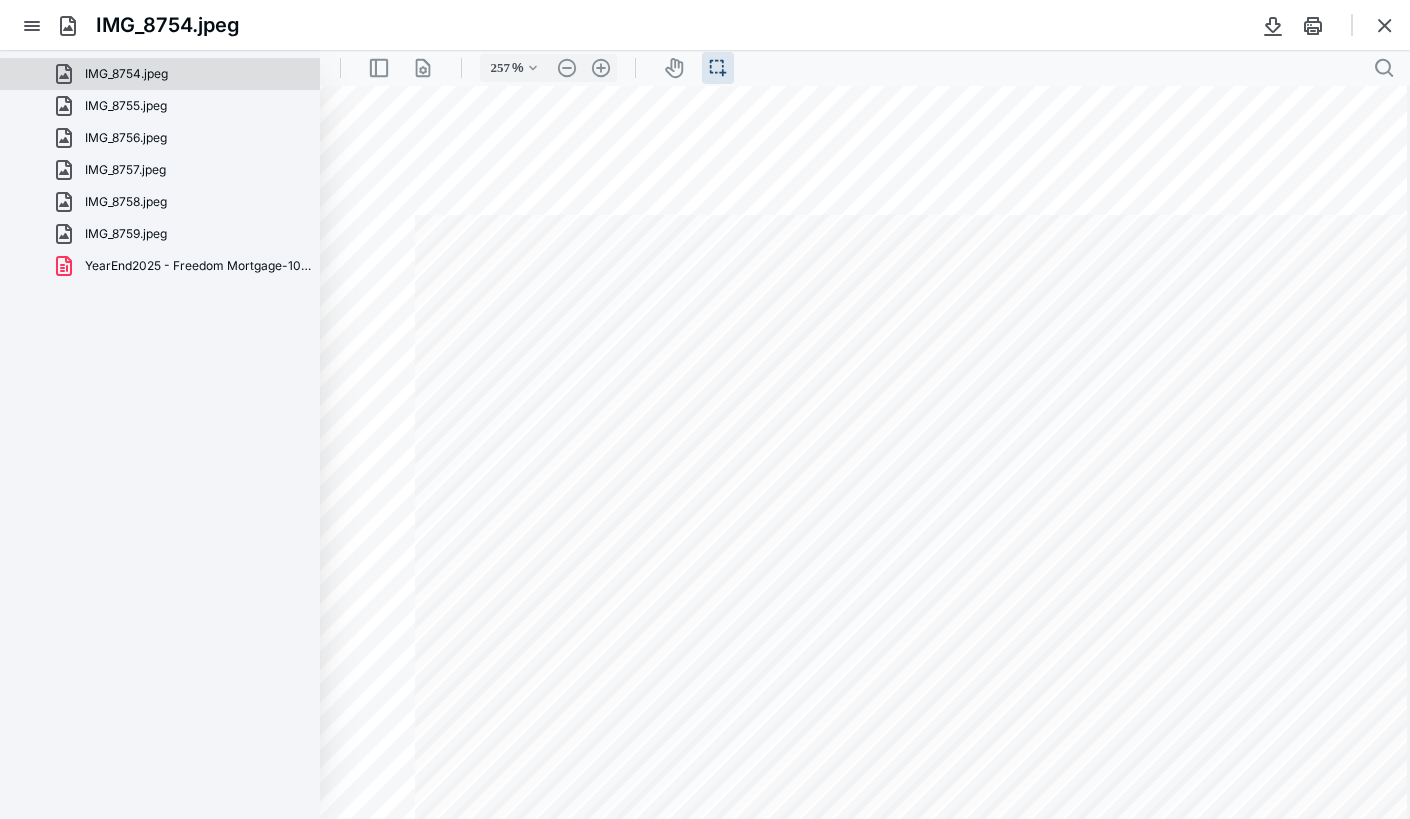 scroll, scrollTop: 424, scrollLeft: 145, axis: both 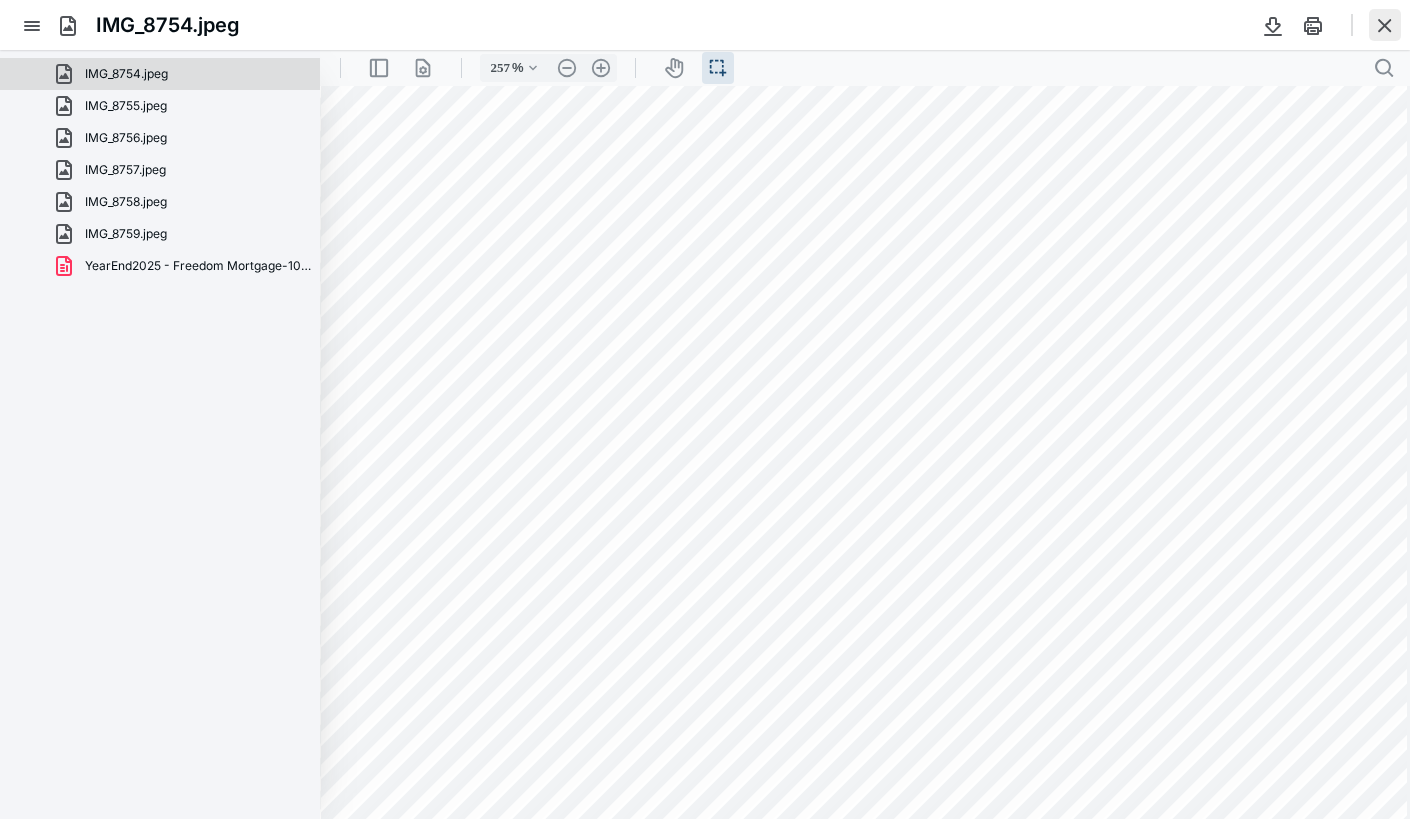 click at bounding box center [1385, 25] 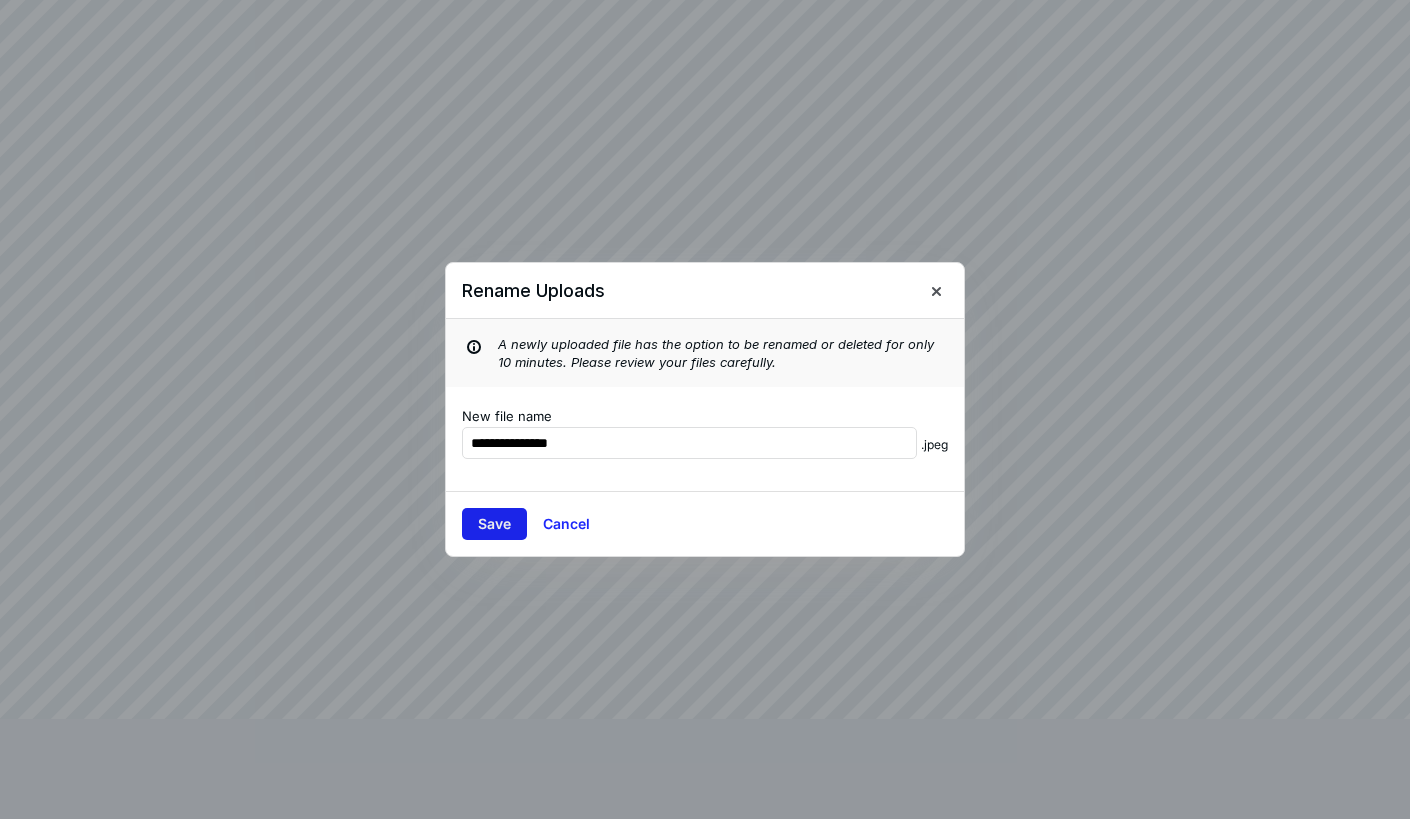 type on "**********" 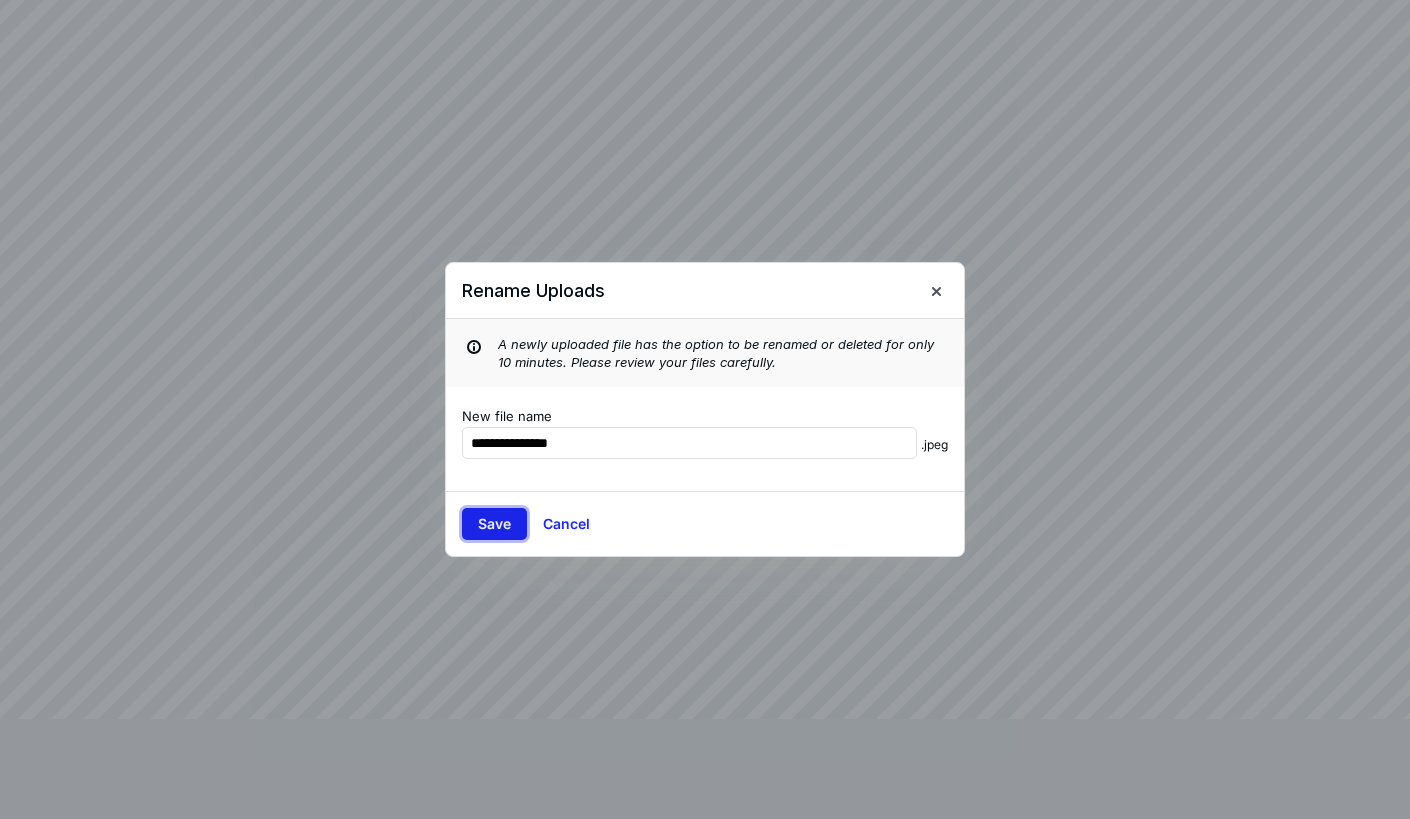 click on "Save" at bounding box center [494, 524] 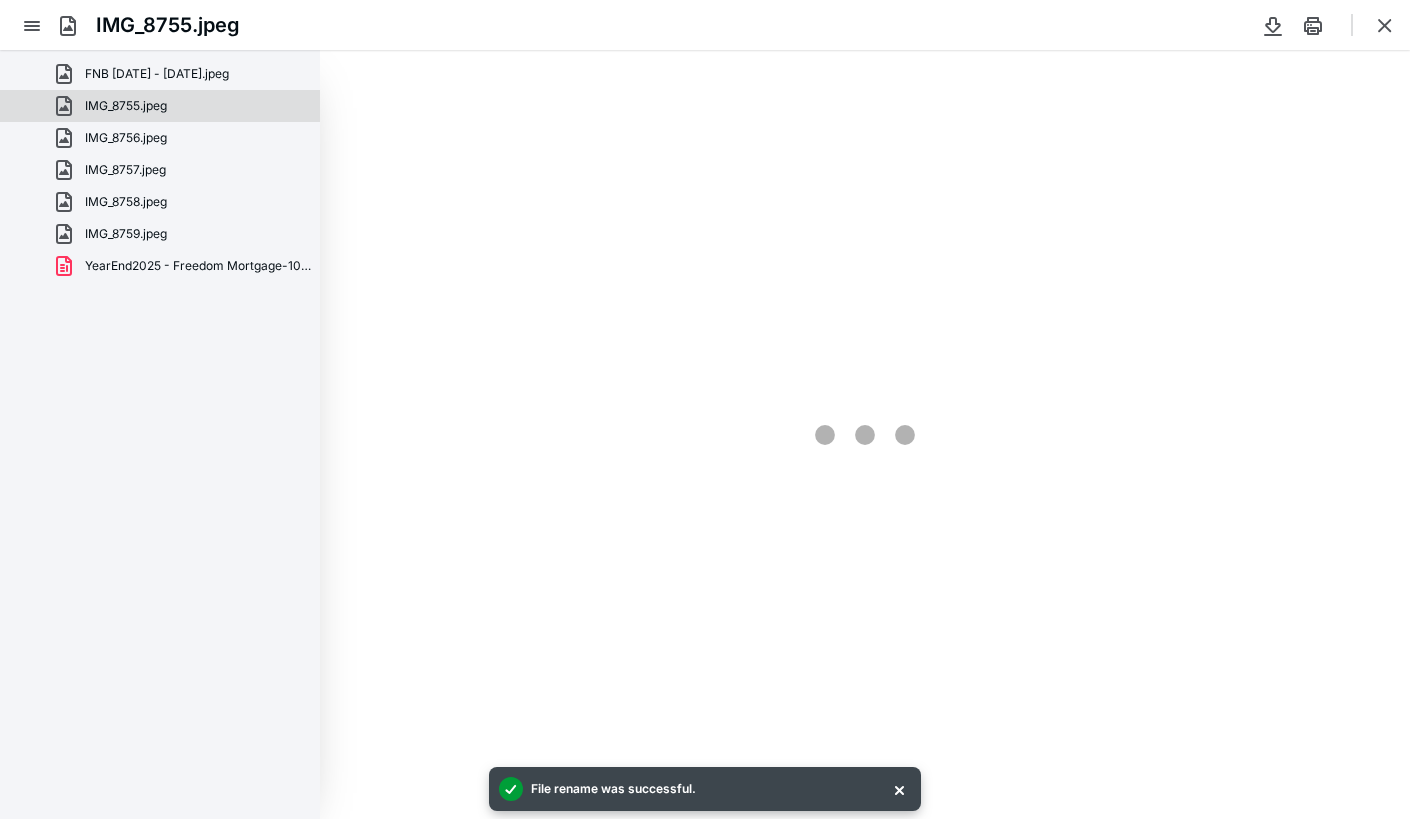 scroll, scrollTop: 0, scrollLeft: 0, axis: both 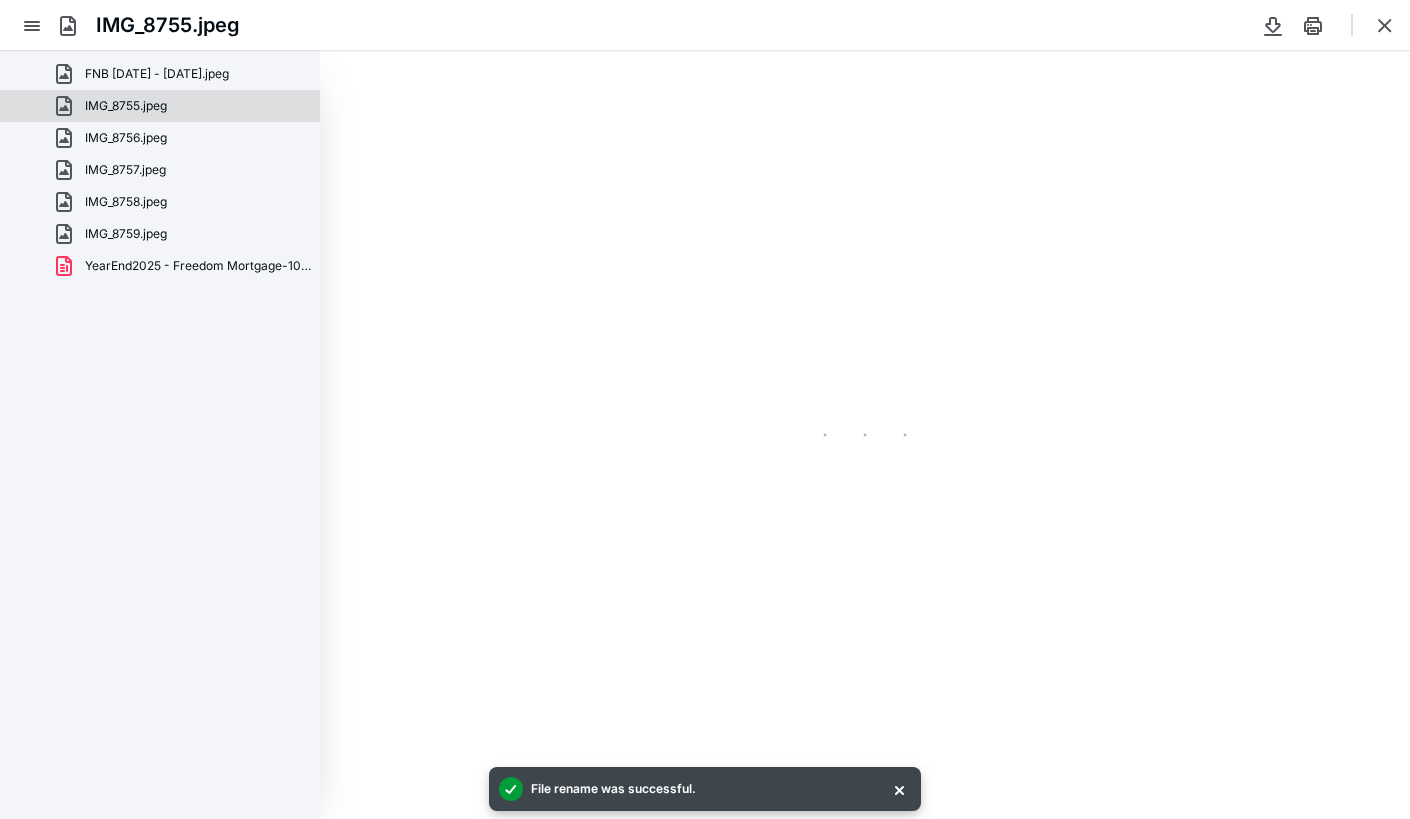 type on "92" 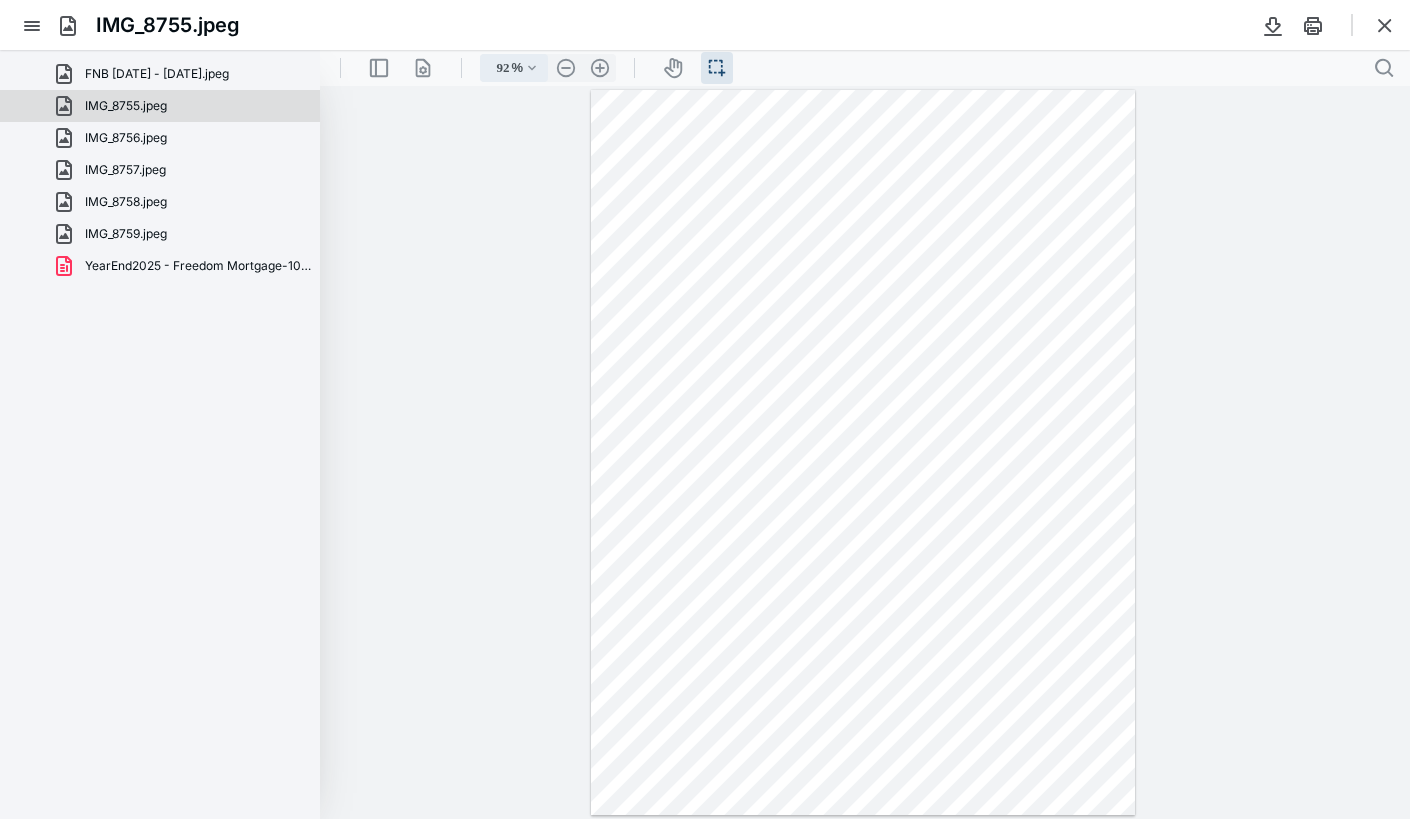 click on "92 % .cls-1{fill:#abb0c4;} icon - chevron - down" at bounding box center [514, 68] 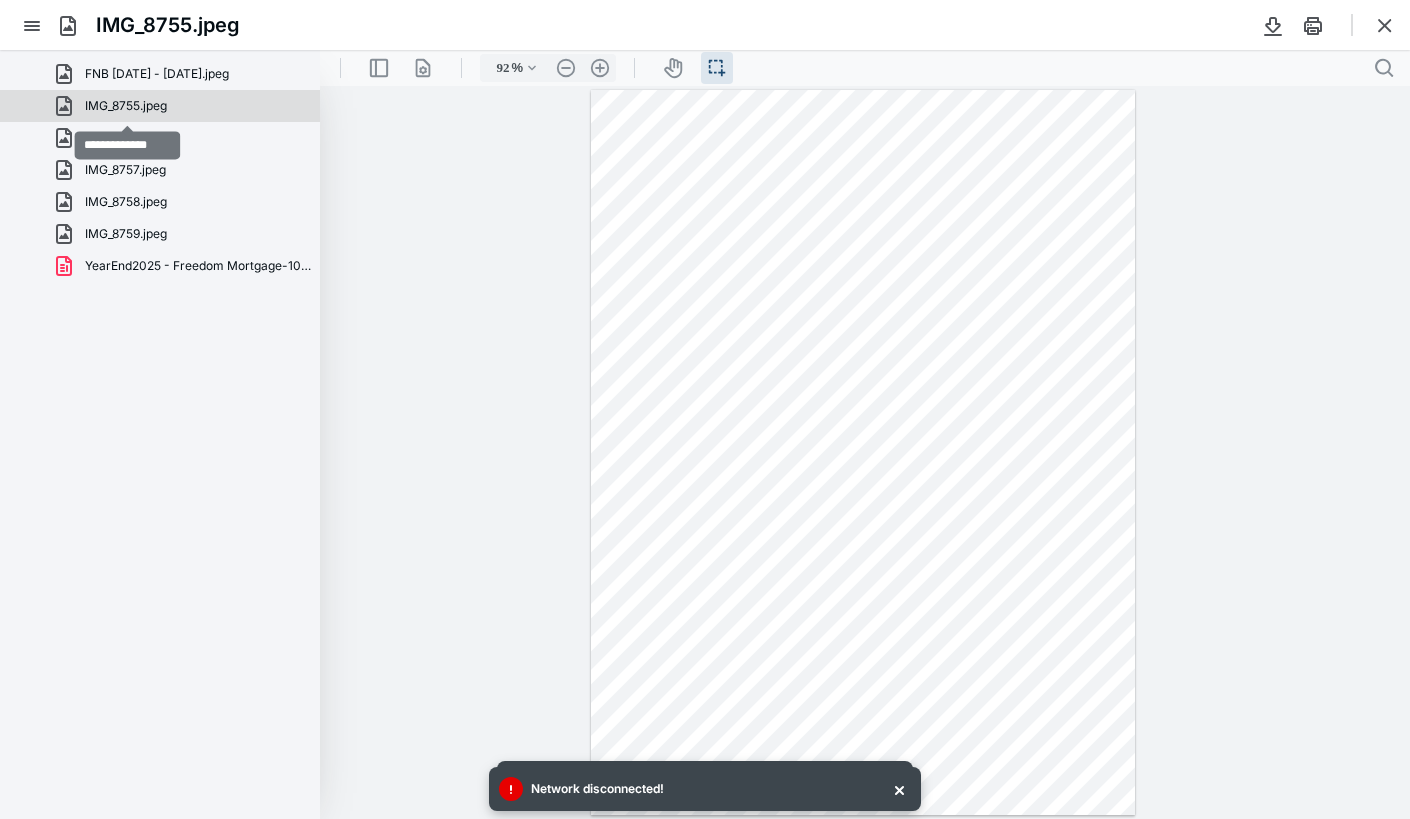 click on "IMG_8755.jpeg" at bounding box center (126, 106) 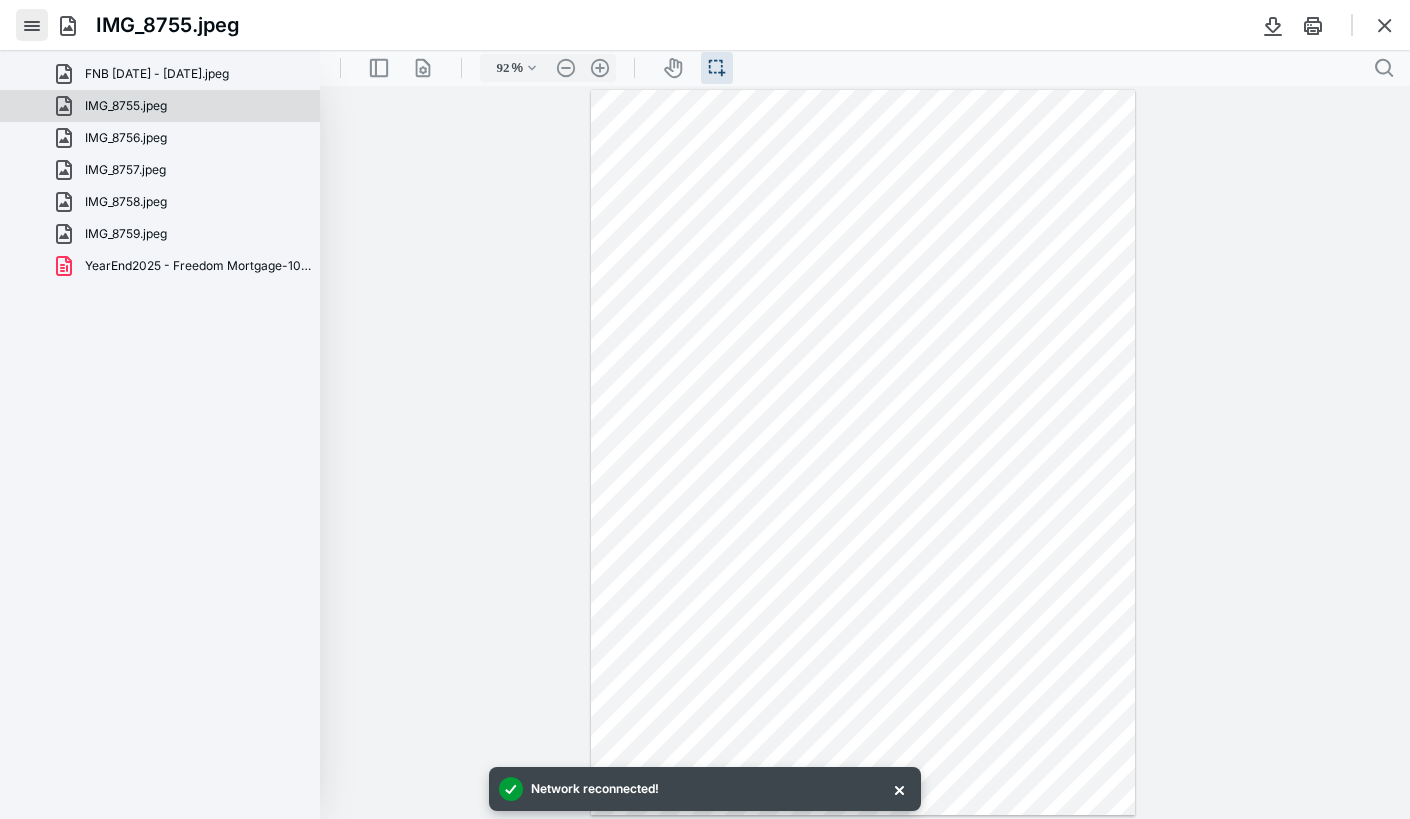 click at bounding box center (32, 25) 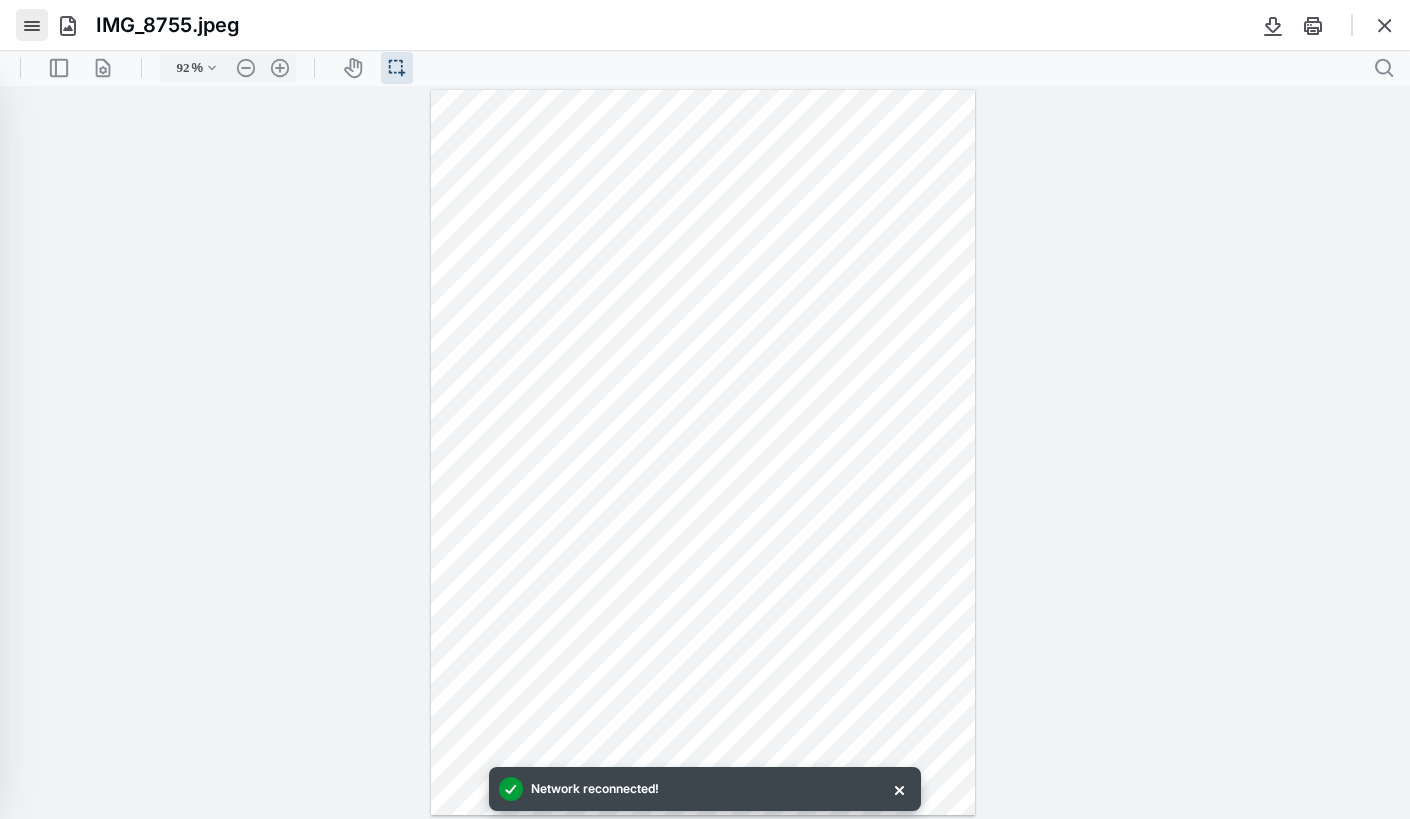 click at bounding box center [32, 25] 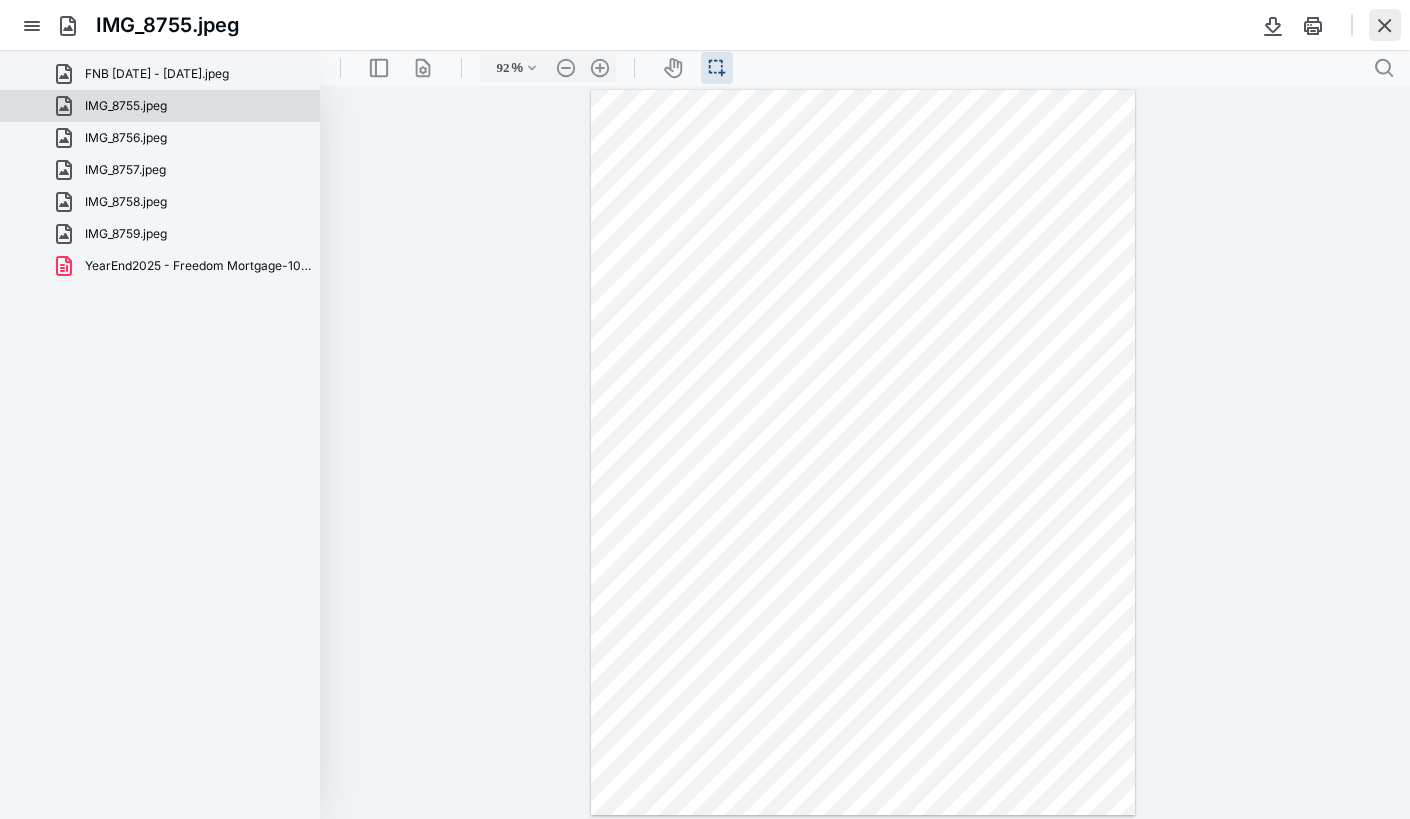 click at bounding box center (1385, 25) 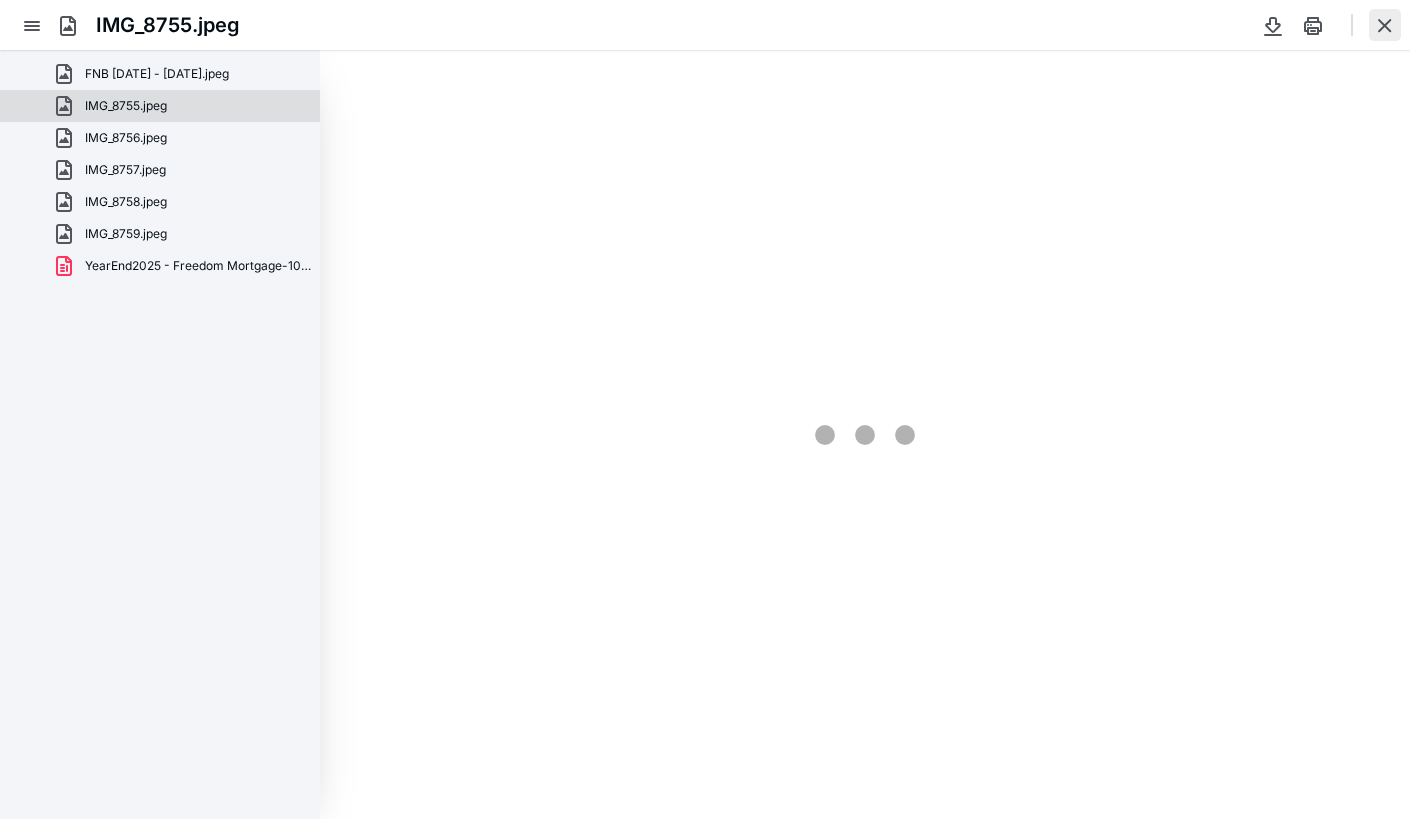 click at bounding box center (1385, 25) 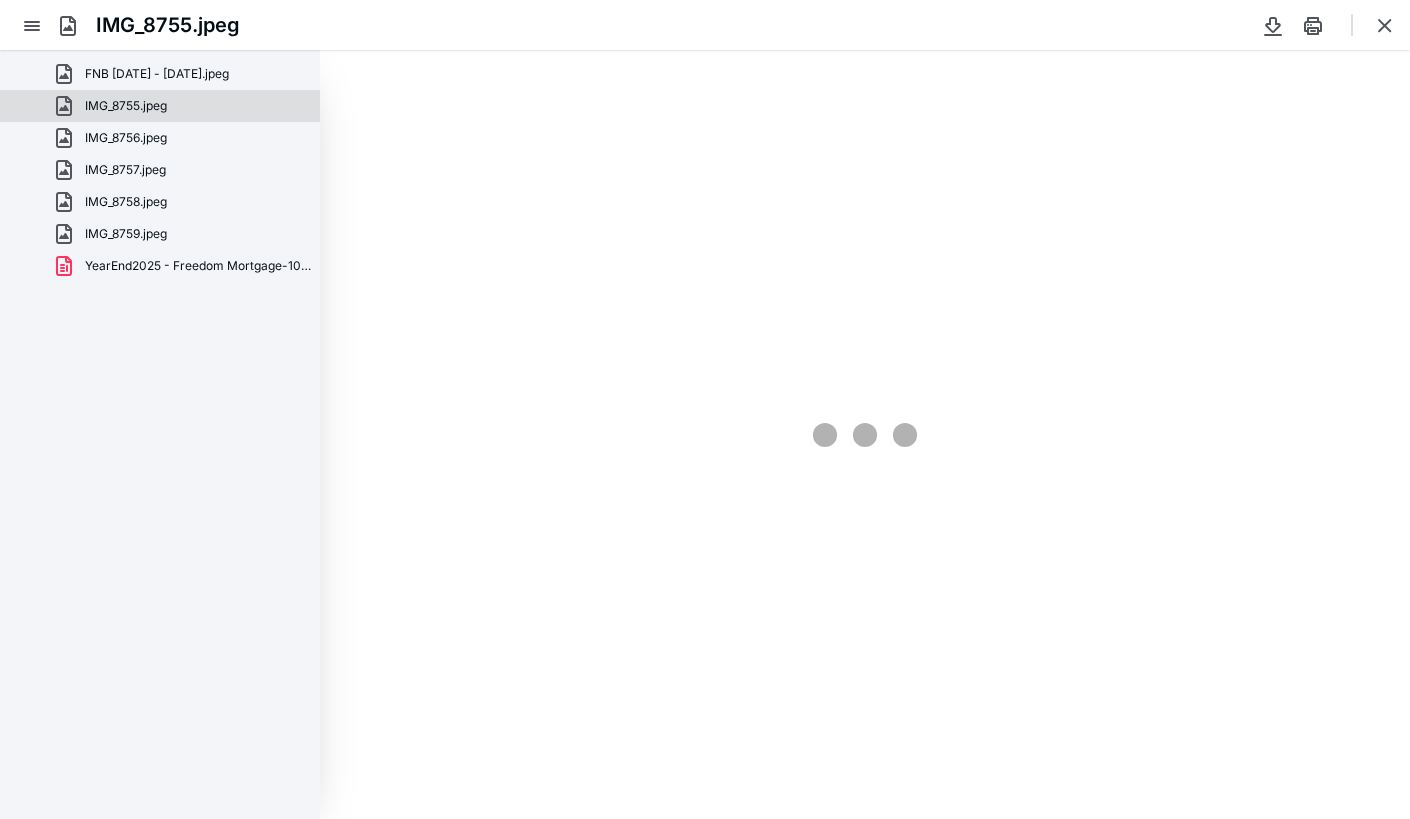 scroll, scrollTop: 0, scrollLeft: 0, axis: both 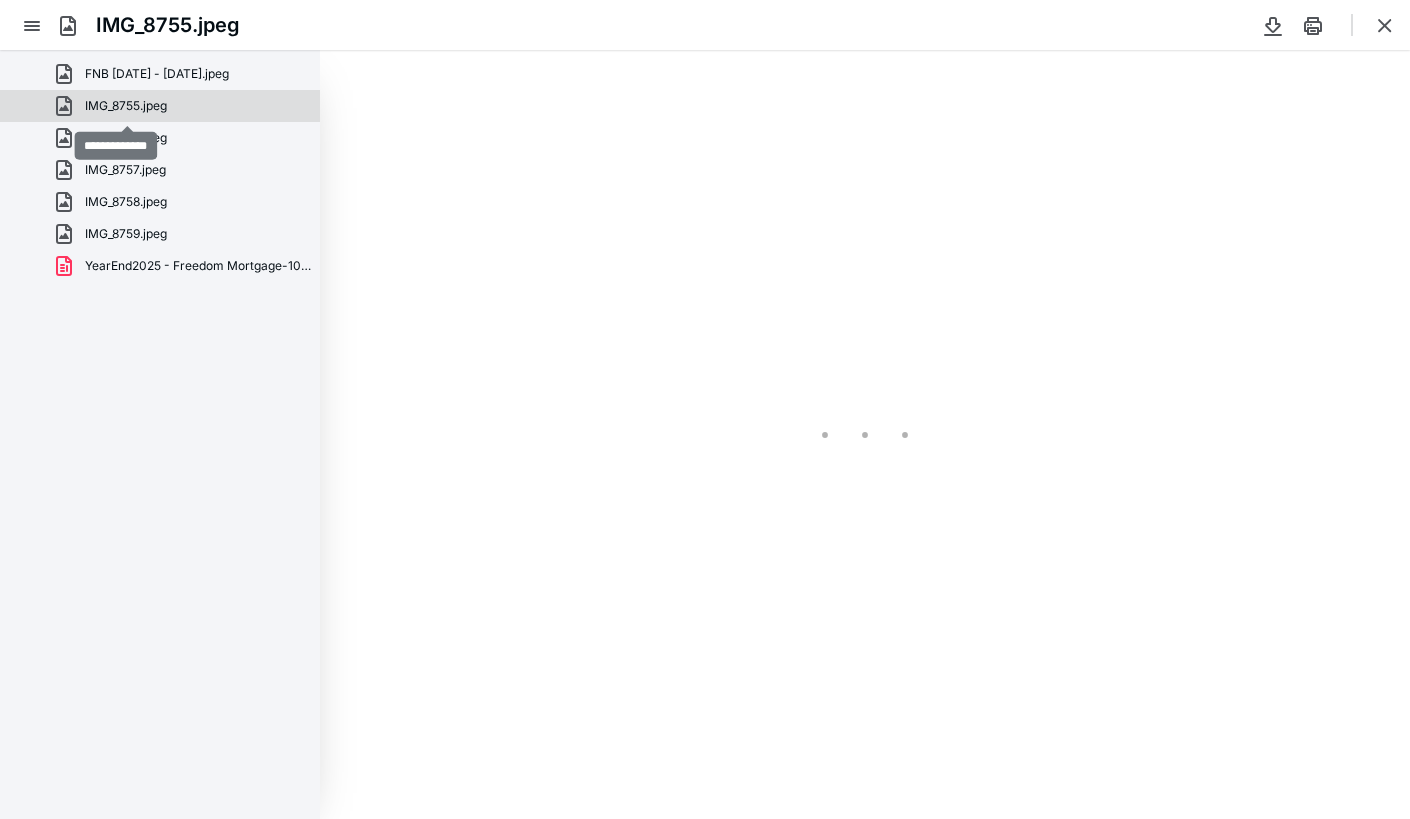 click on "IMG_8755.jpeg" at bounding box center [126, 106] 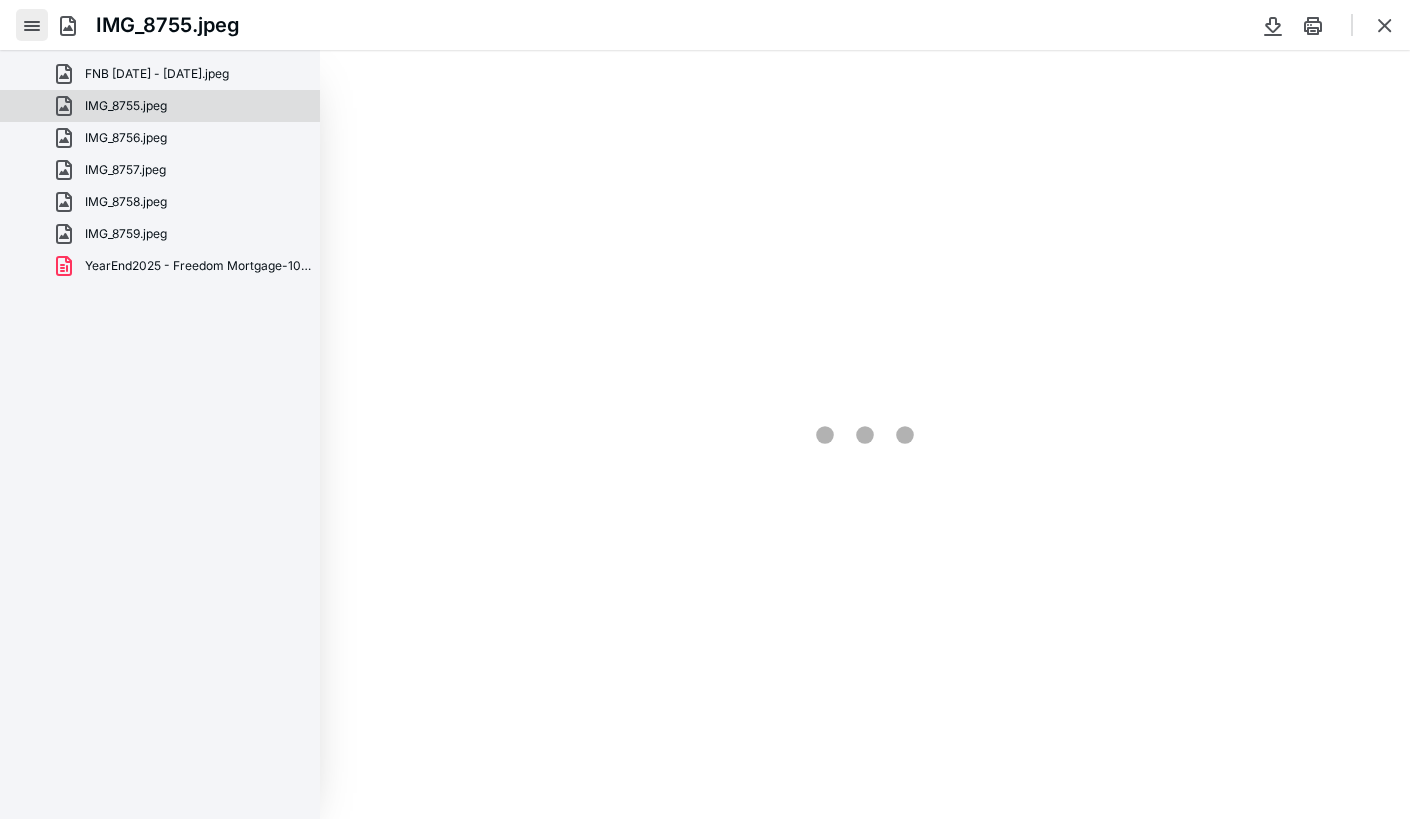 click at bounding box center [32, 25] 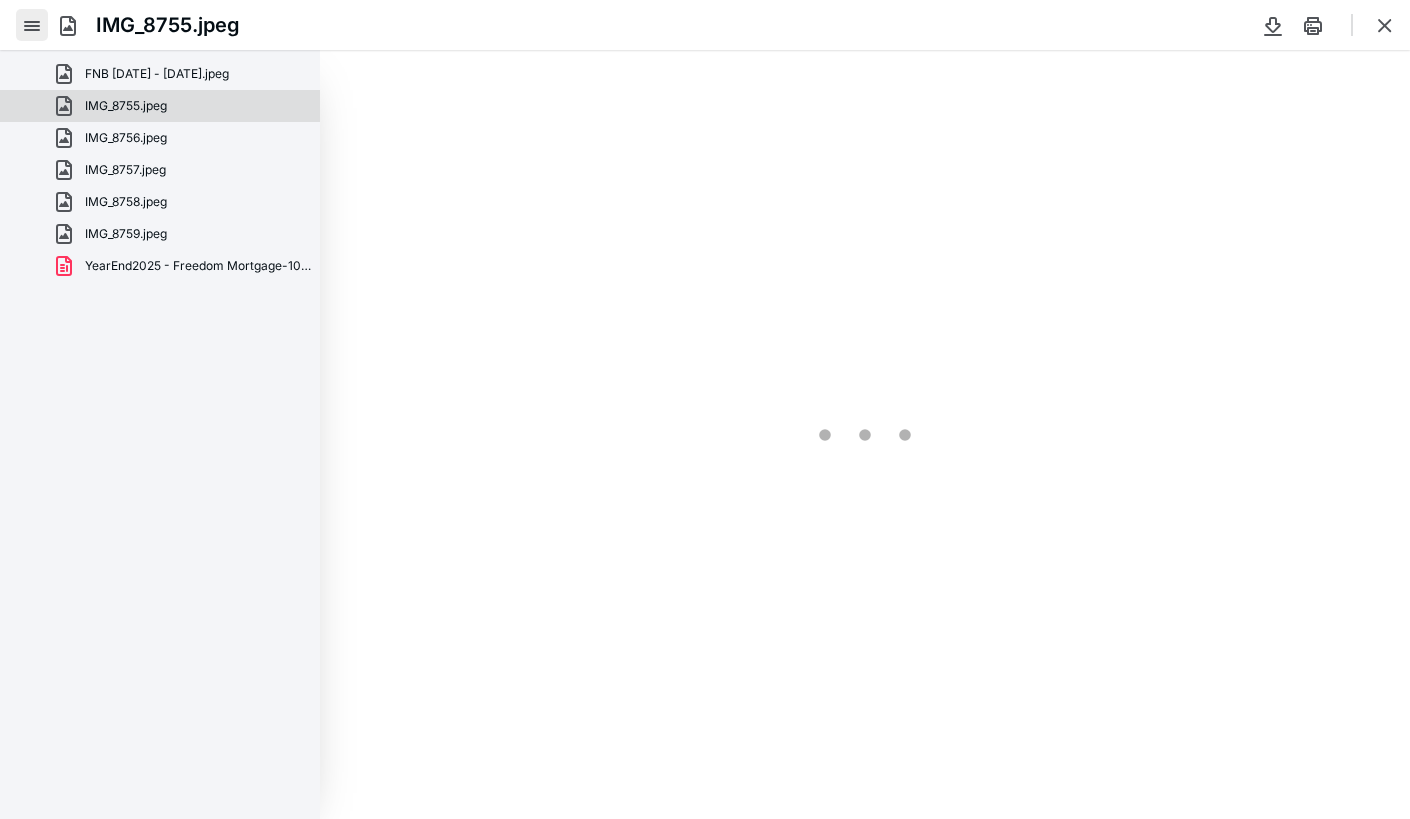type on "92" 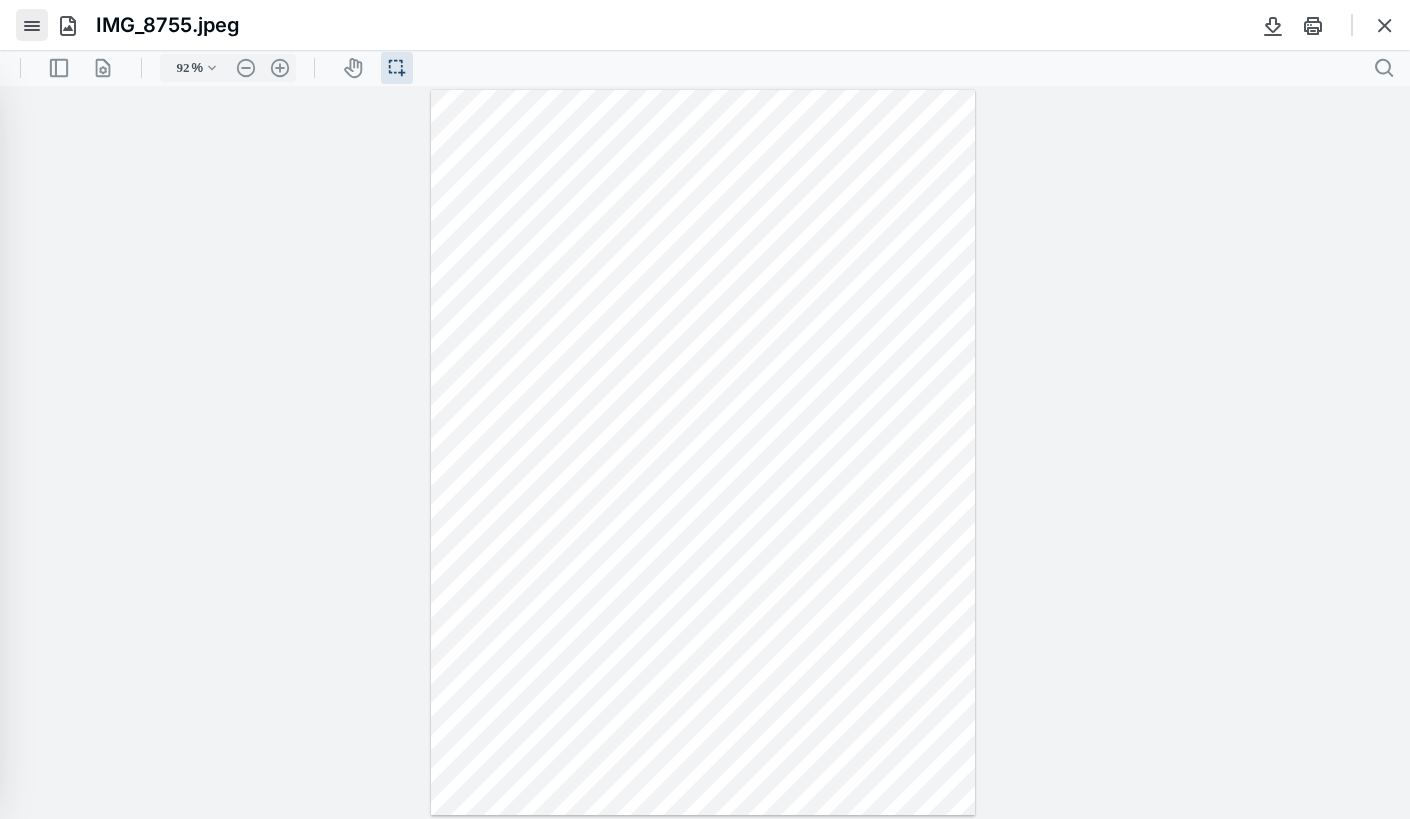 click at bounding box center (32, 25) 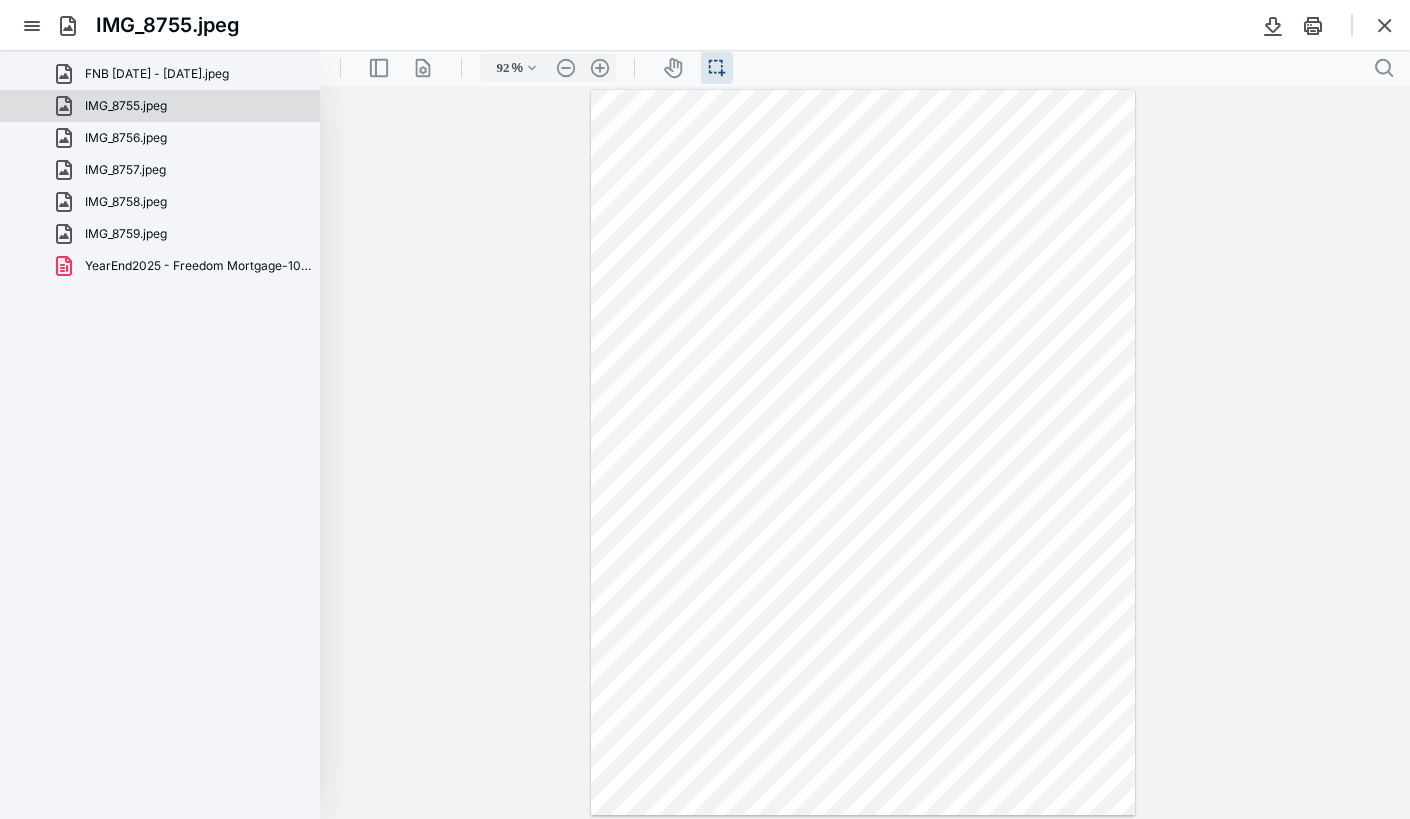 click on "IMG_8755.jpeg" at bounding box center [168, 25] 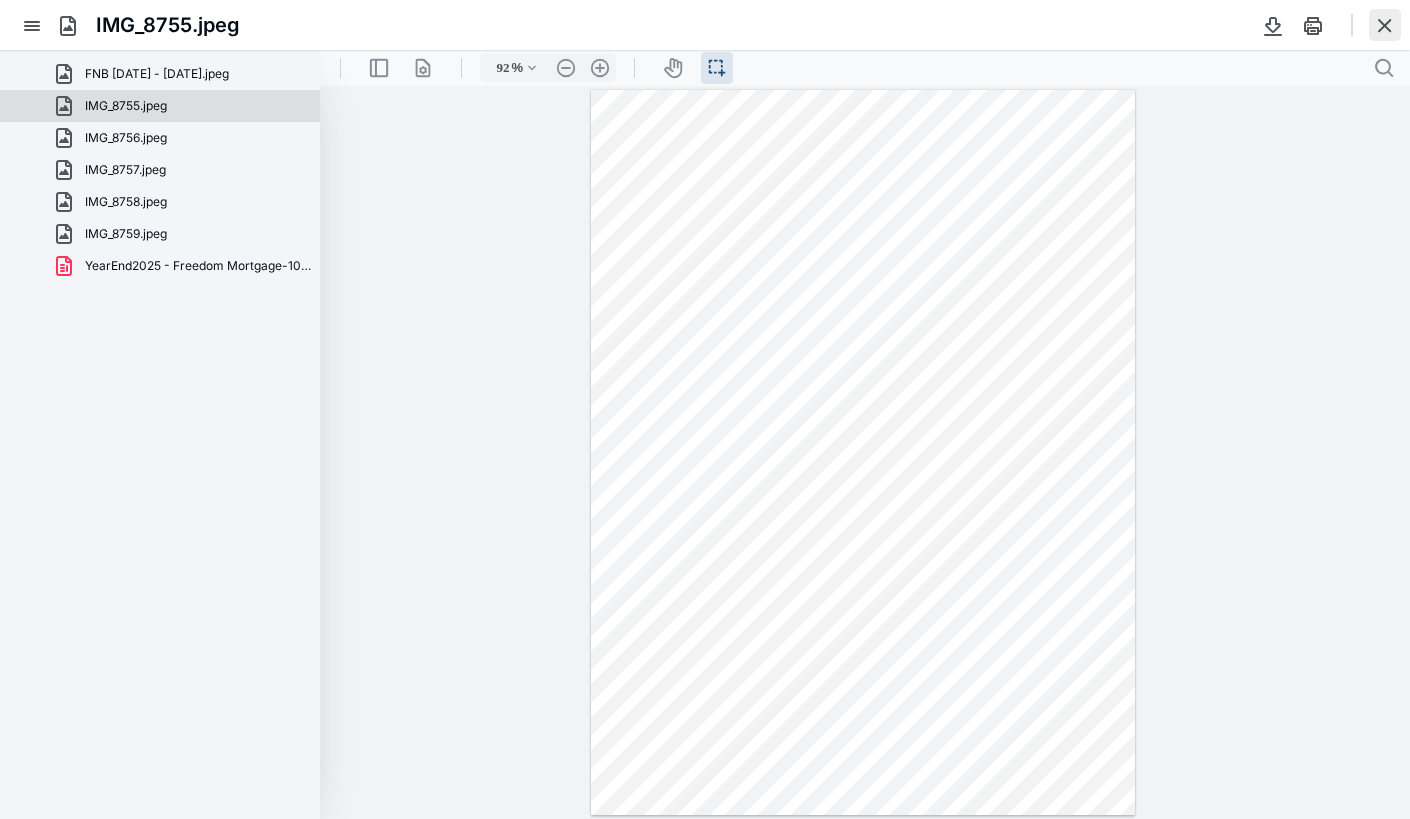 click at bounding box center (1385, 25) 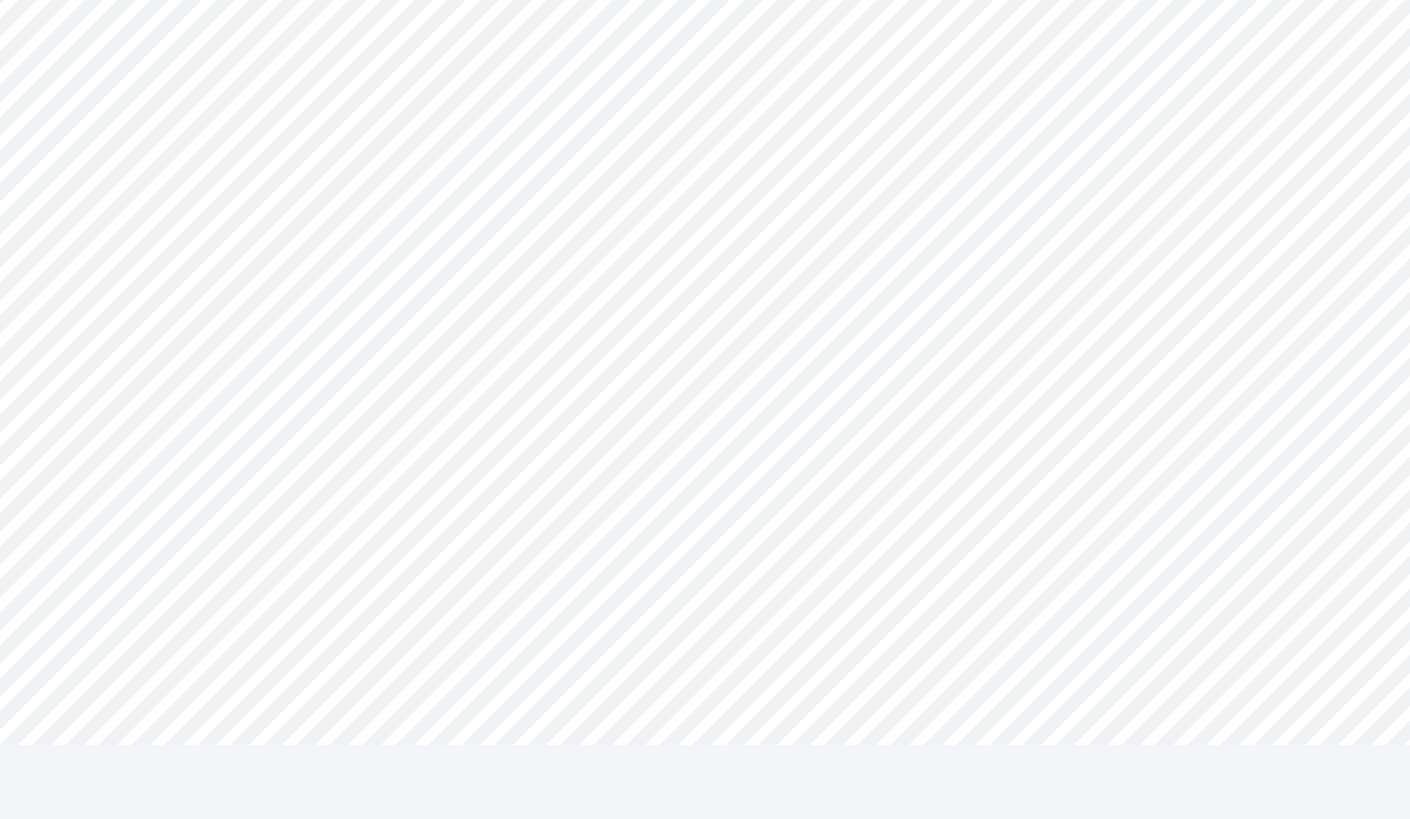 scroll, scrollTop: 0, scrollLeft: 0, axis: both 